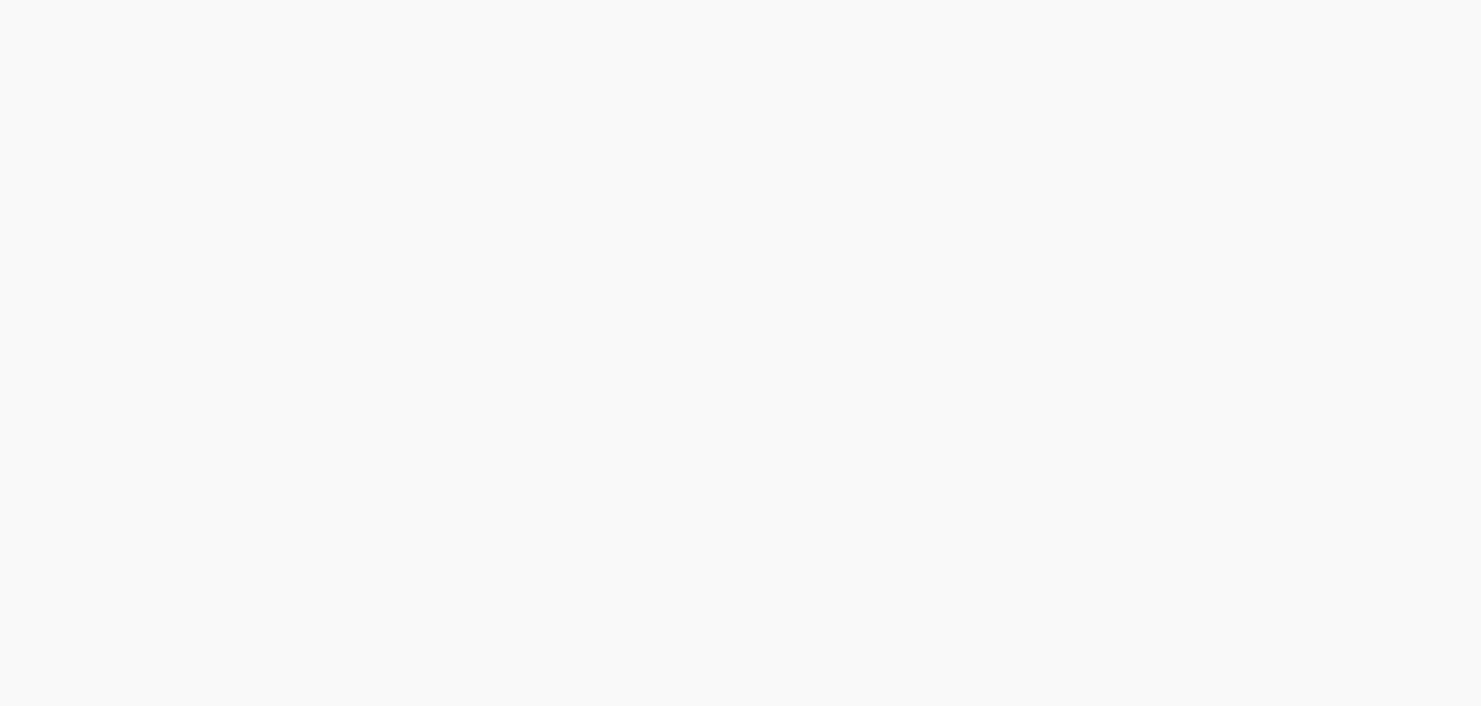 scroll, scrollTop: 0, scrollLeft: 0, axis: both 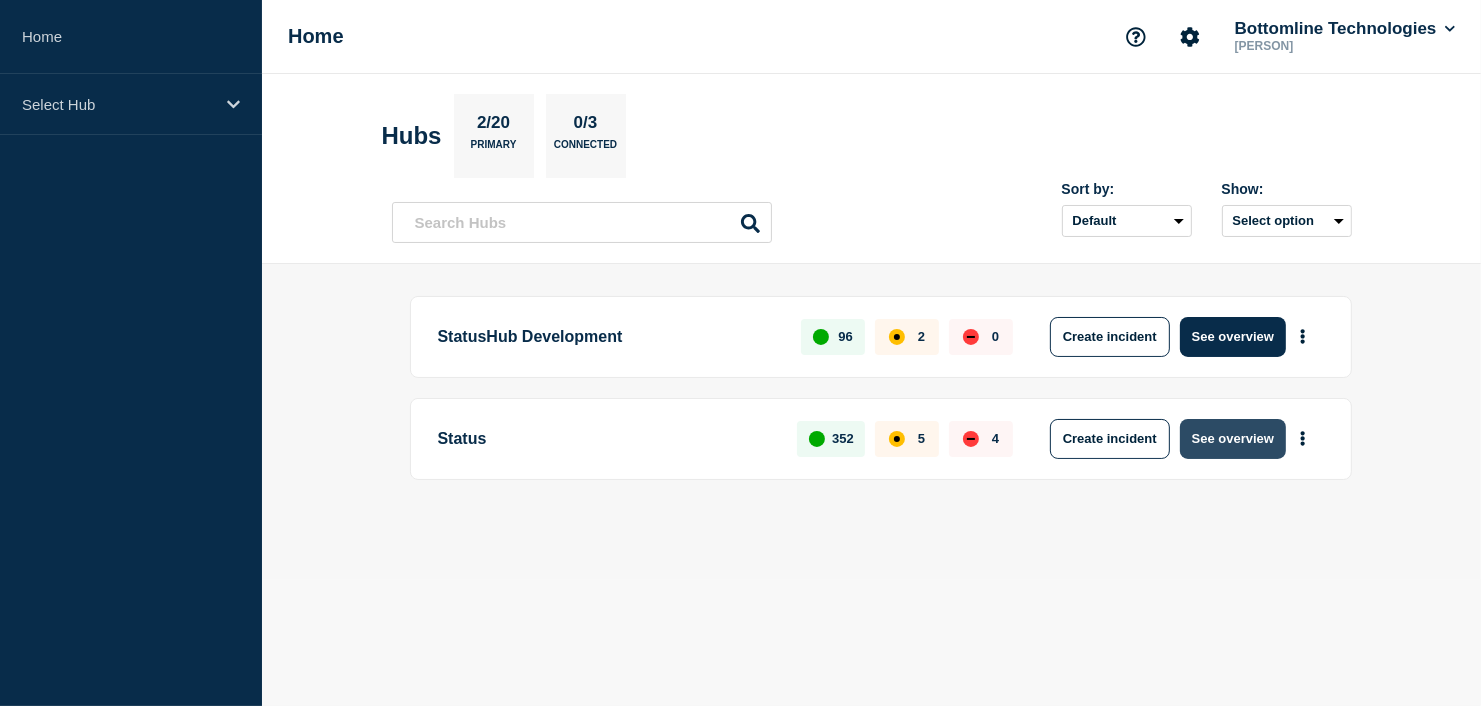 click on "See overview" at bounding box center [1233, 439] 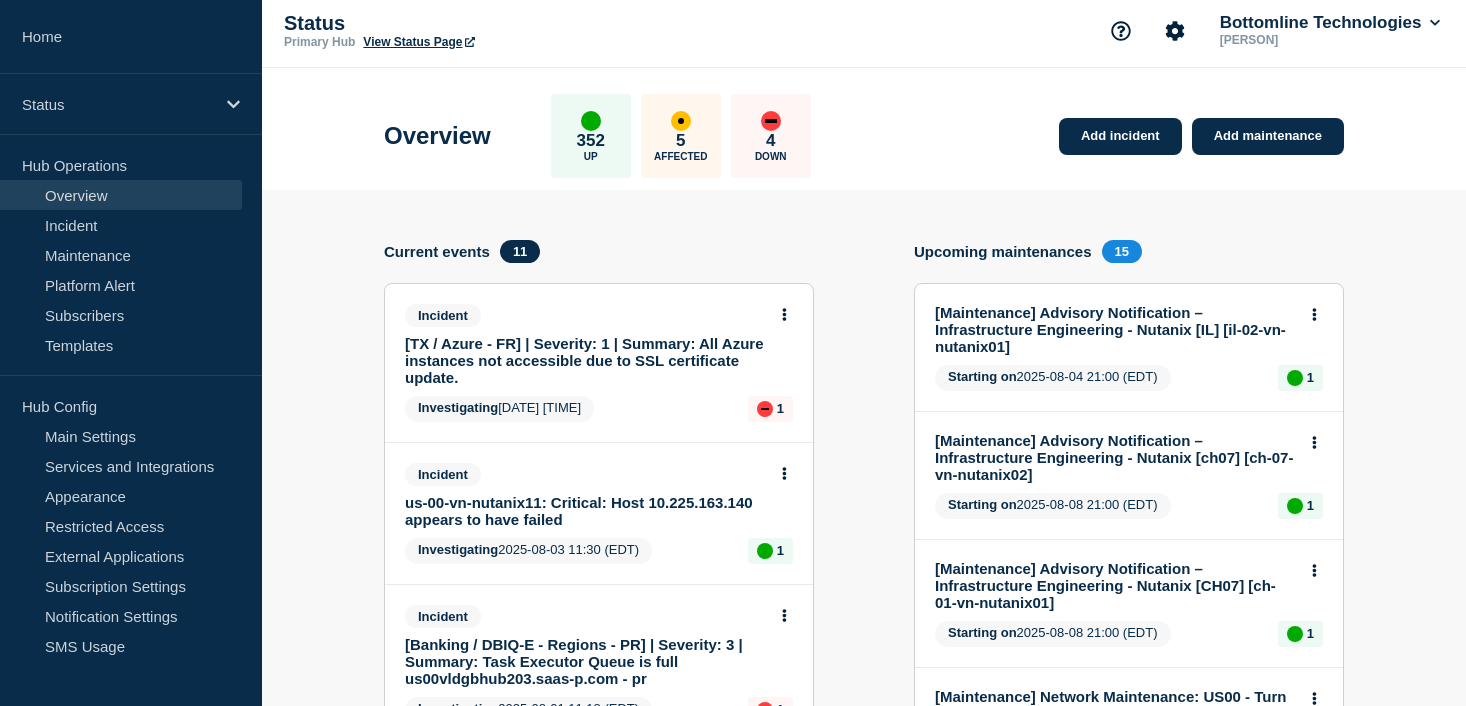 scroll, scrollTop: 0, scrollLeft: 0, axis: both 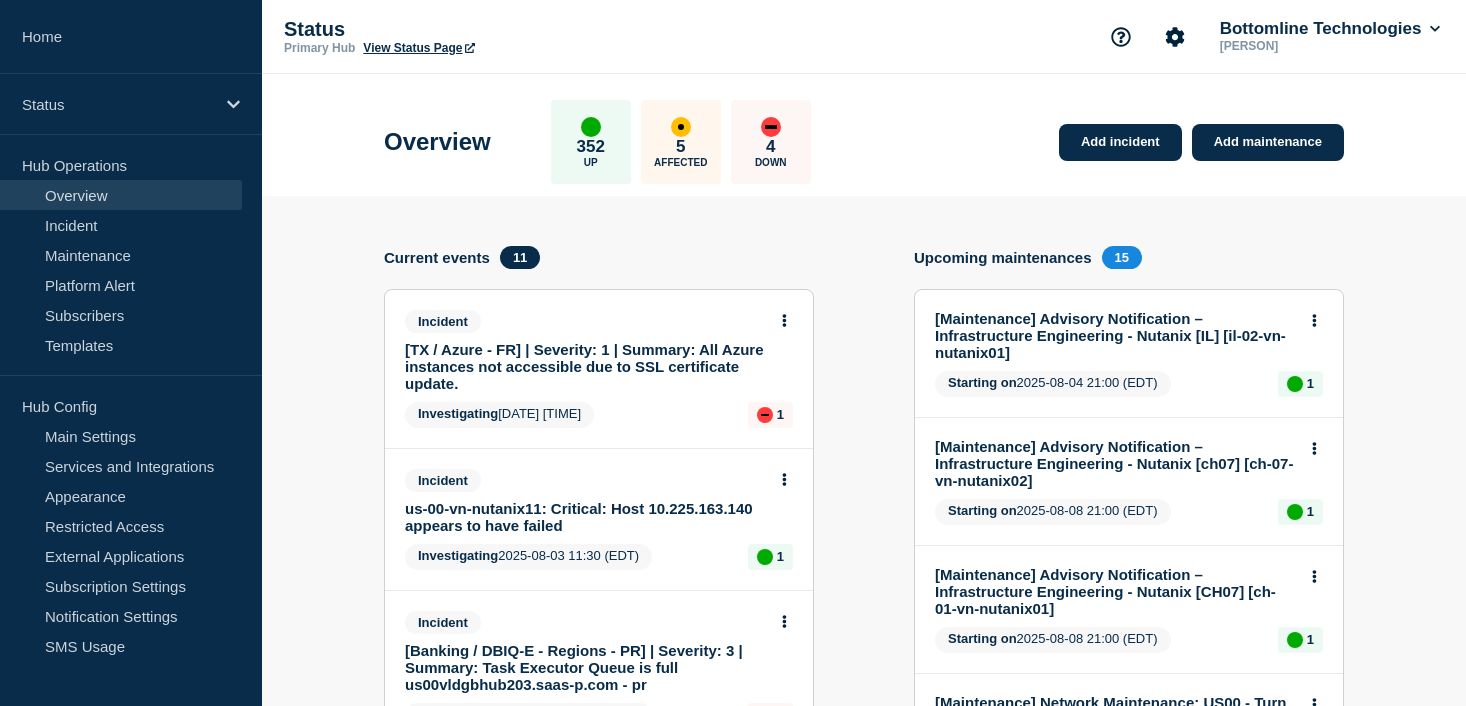 click on "[TX / Azure - FR] | Severity: 1 | Summary: All Azure instances not accessible due to SSL certificate update." at bounding box center [585, 366] 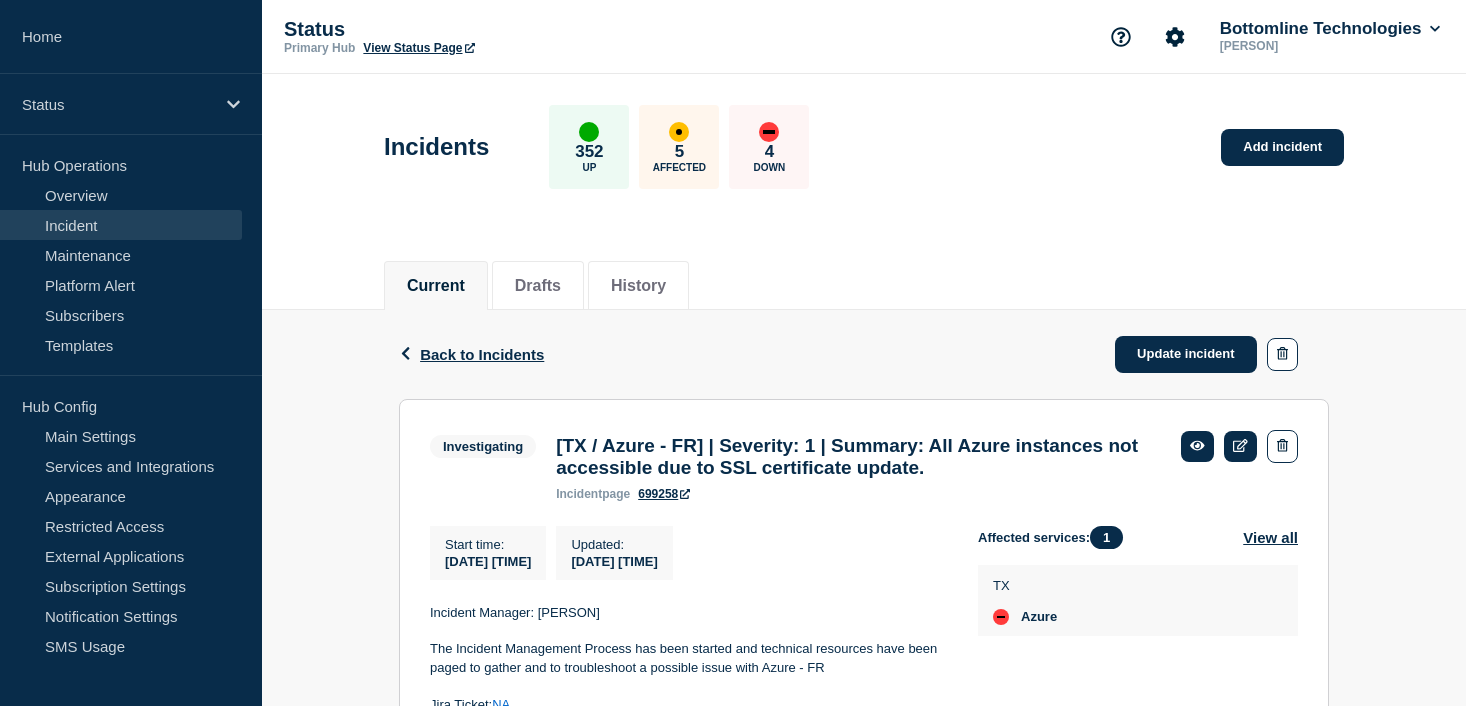 scroll, scrollTop: 100, scrollLeft: 0, axis: vertical 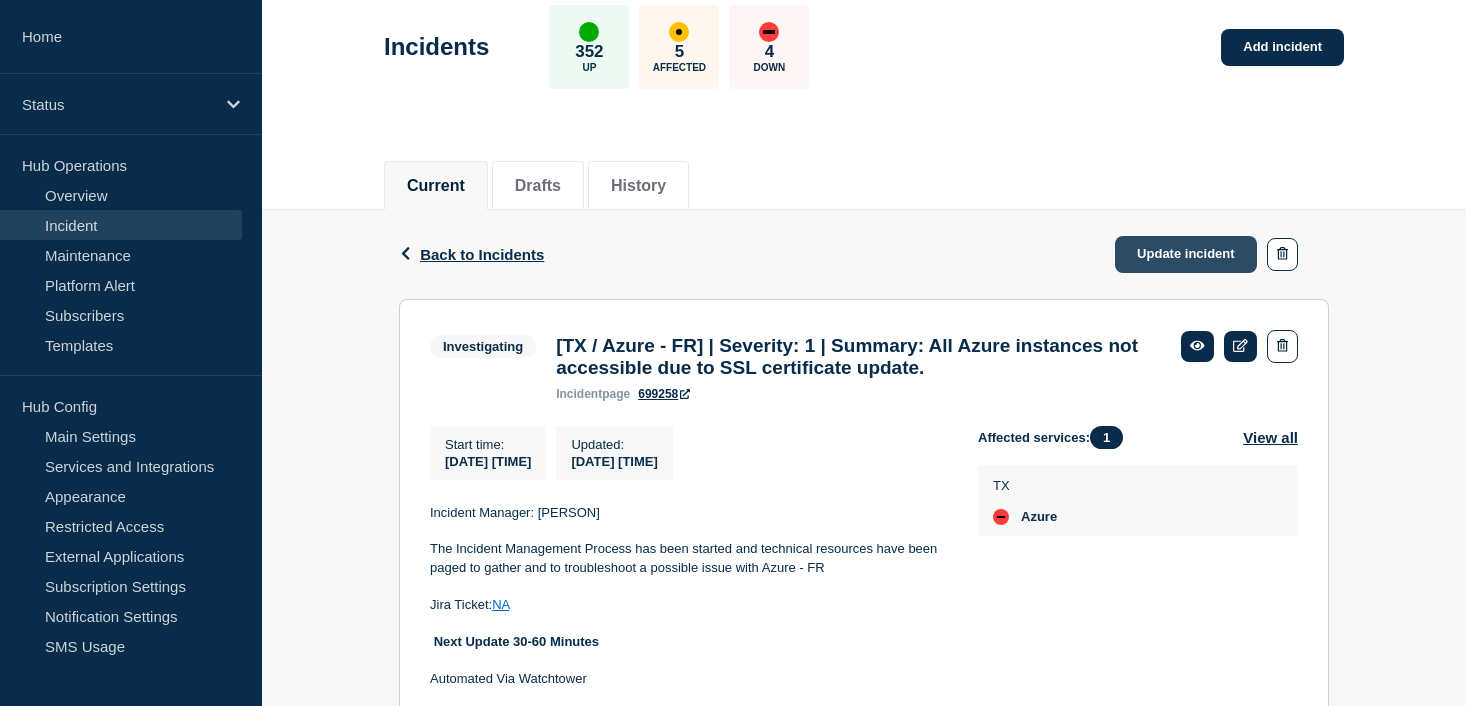 click on "Update incident" 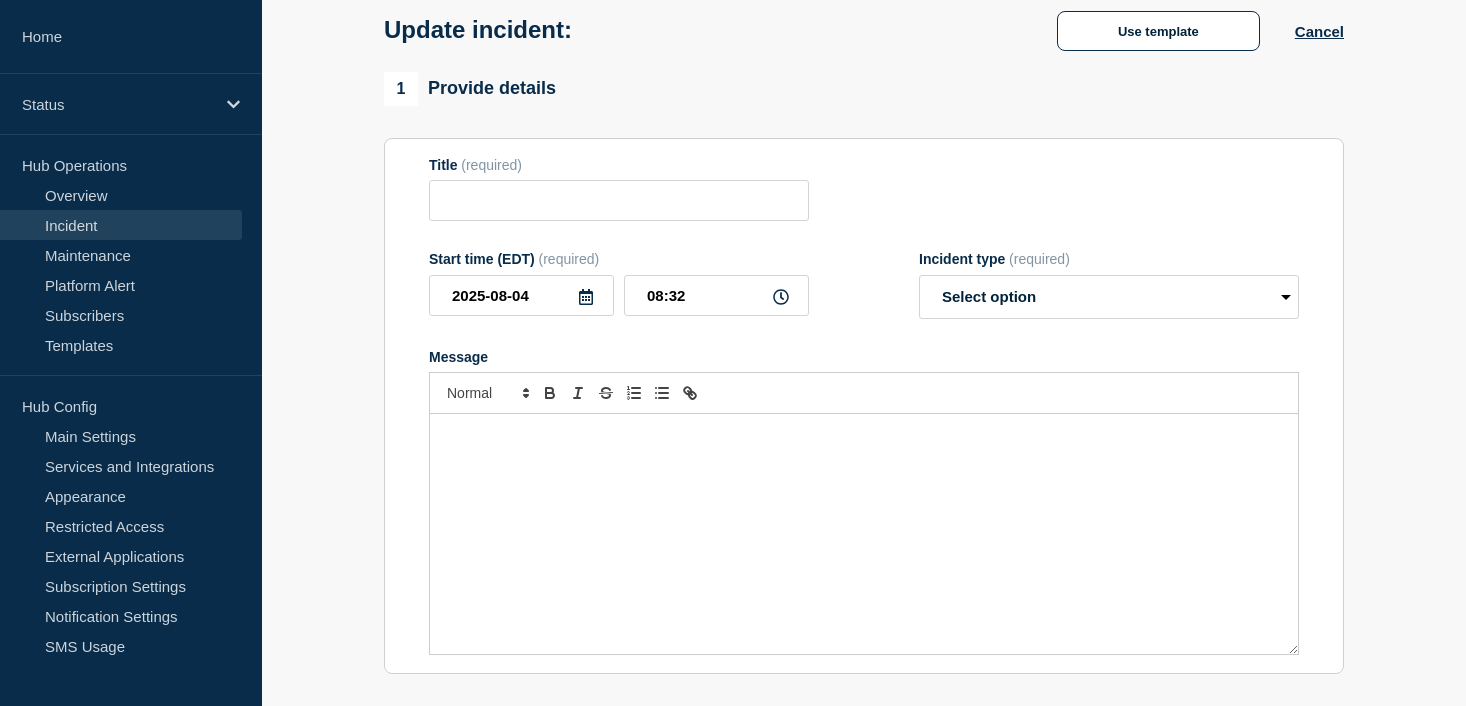 type on "[TX / Azure - FR] | Severity: 1 | Summary: All Azure instances not accessible due to SSL certificate update." 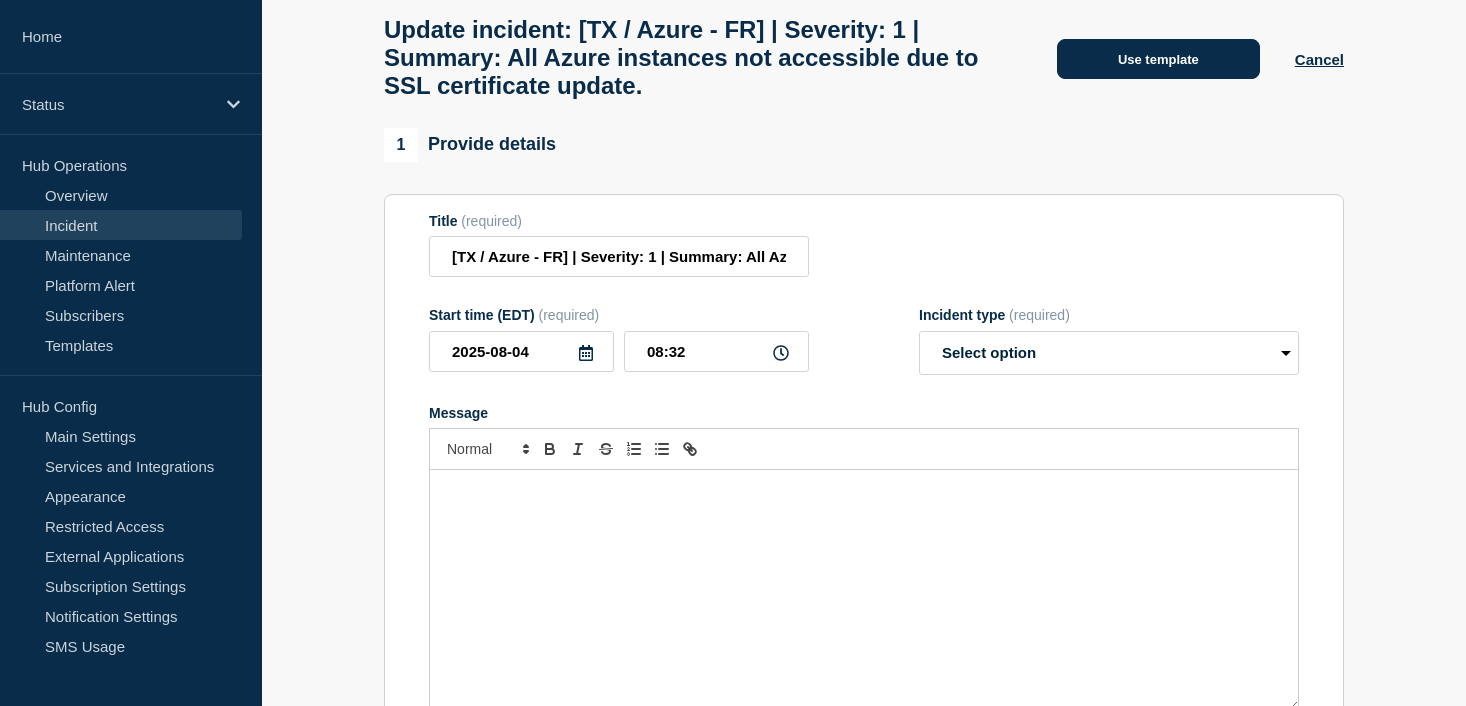 click on "Use template" at bounding box center [1158, 59] 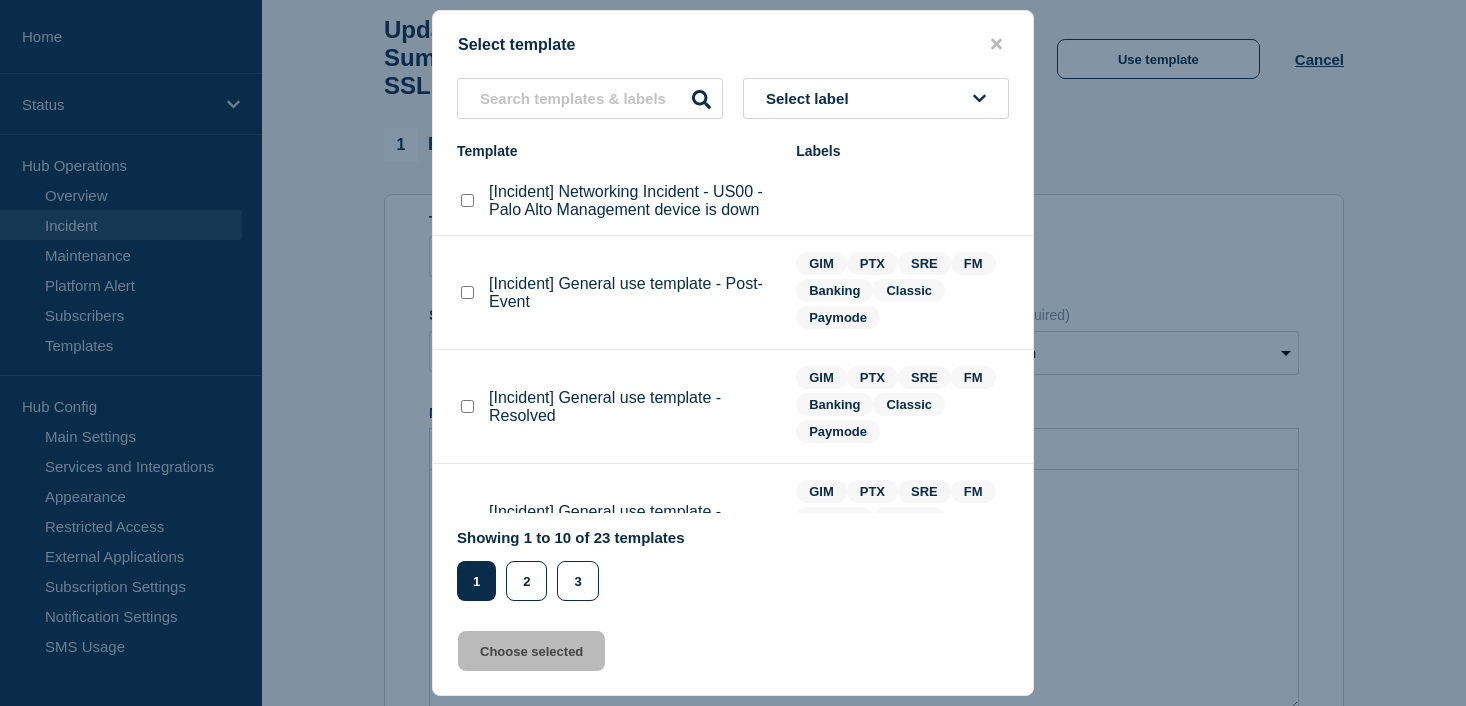 click at bounding box center (467, 292) 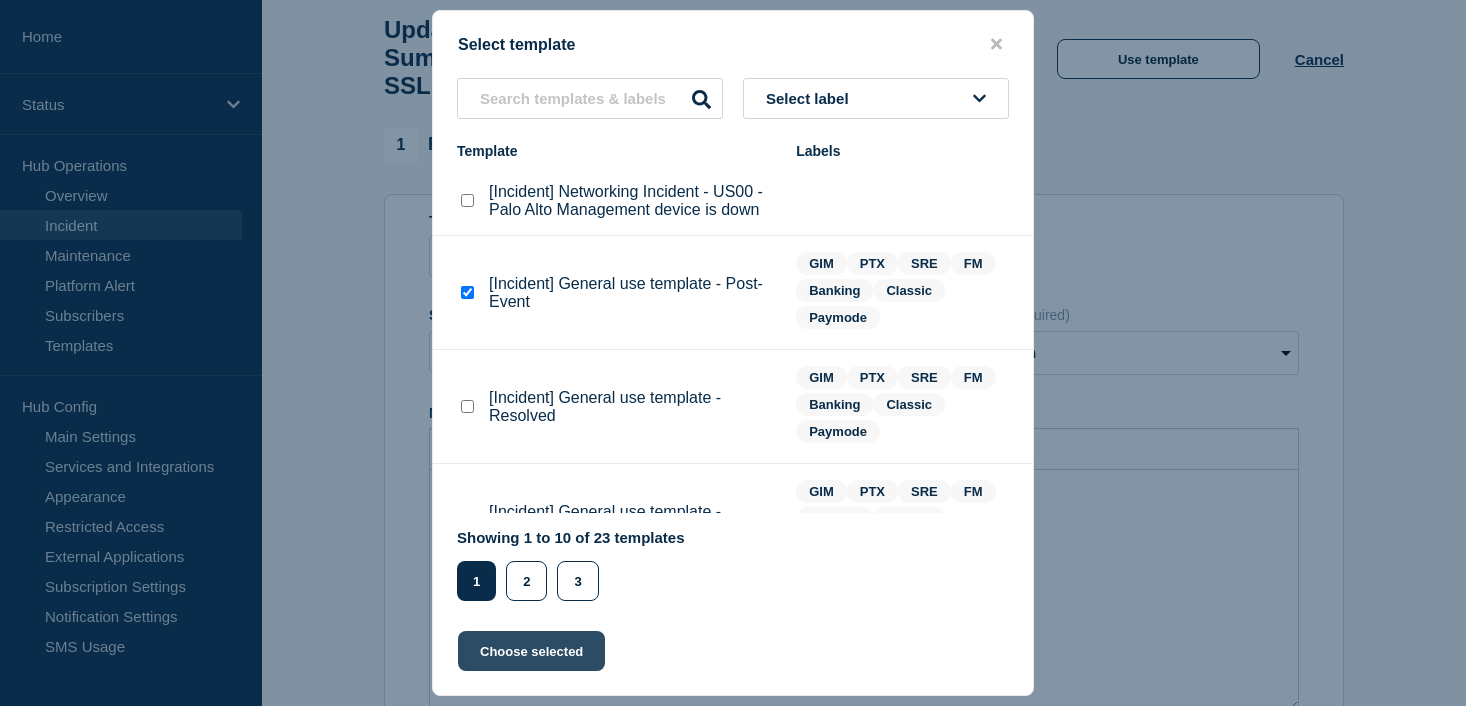 click on "Choose selected" 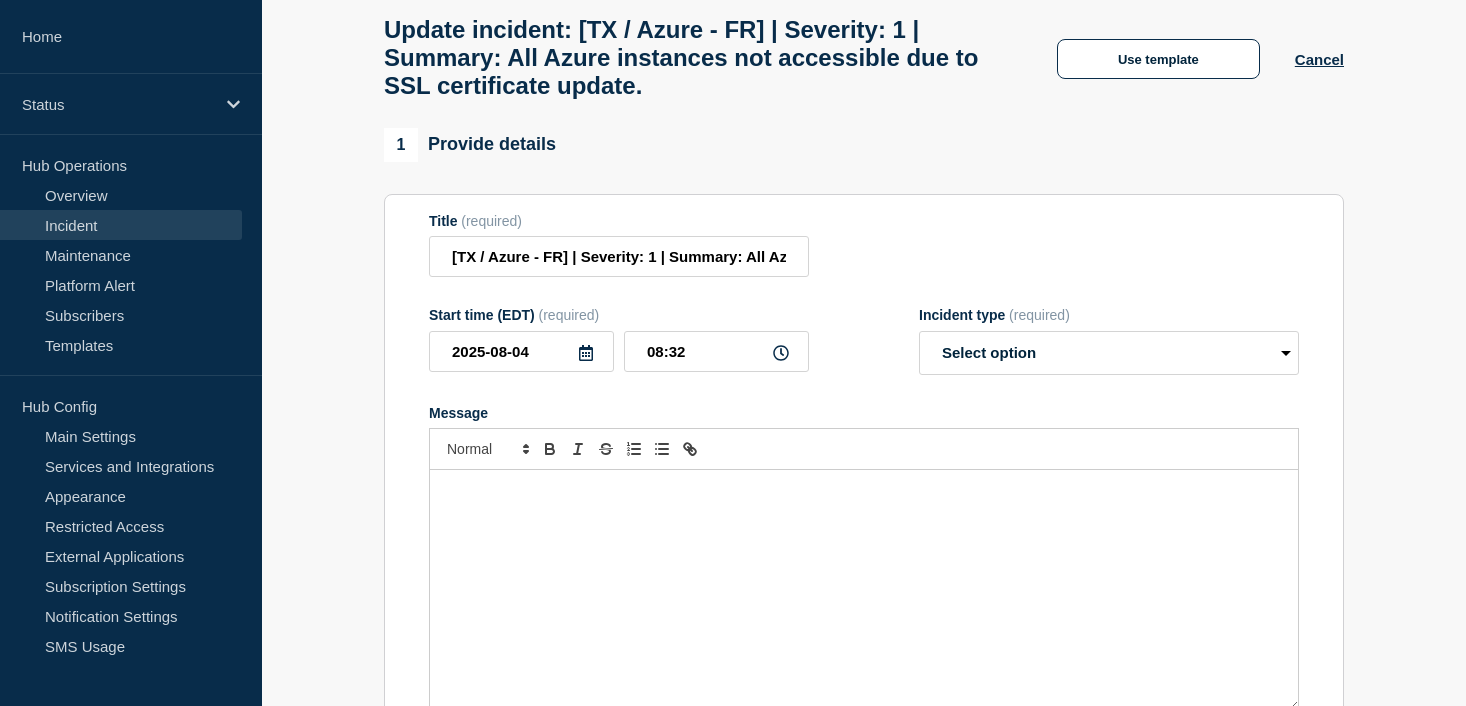 select on "resolved" 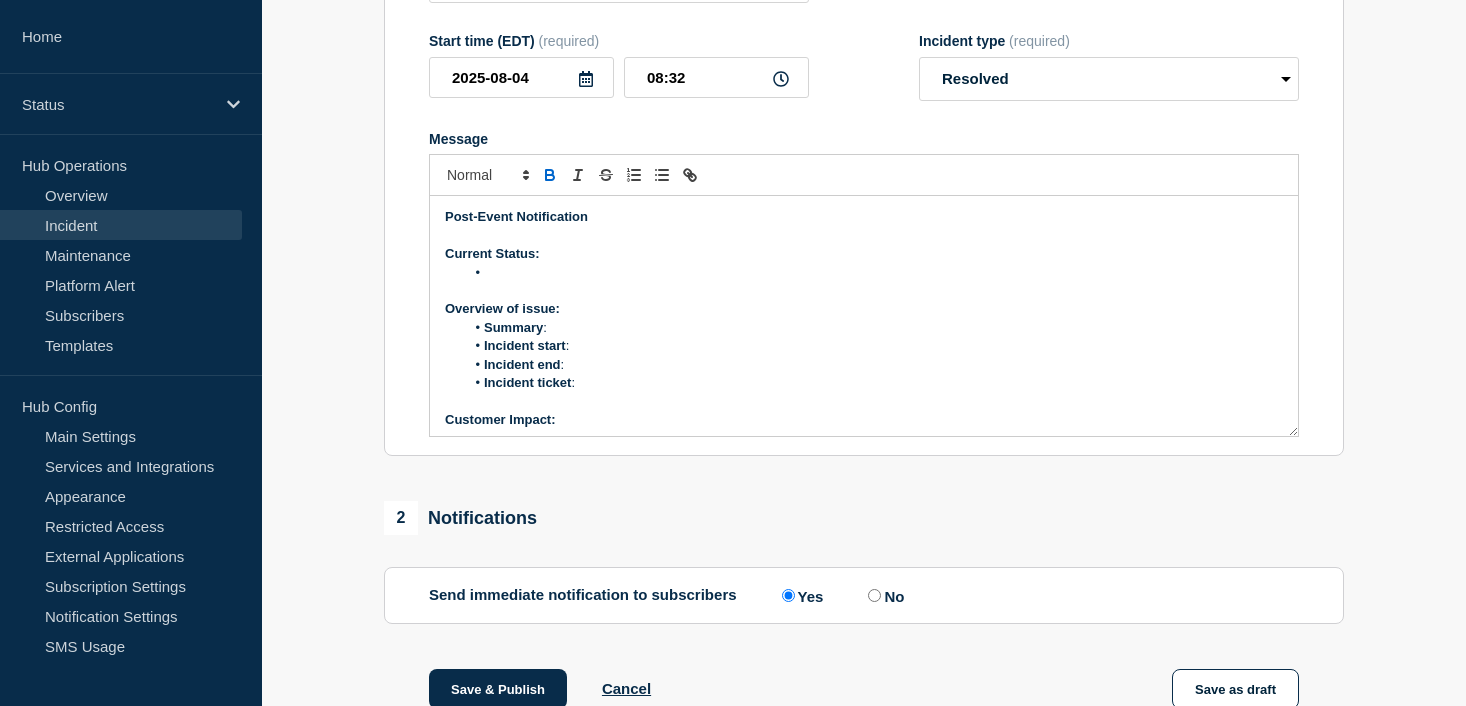 scroll, scrollTop: 274, scrollLeft: 0, axis: vertical 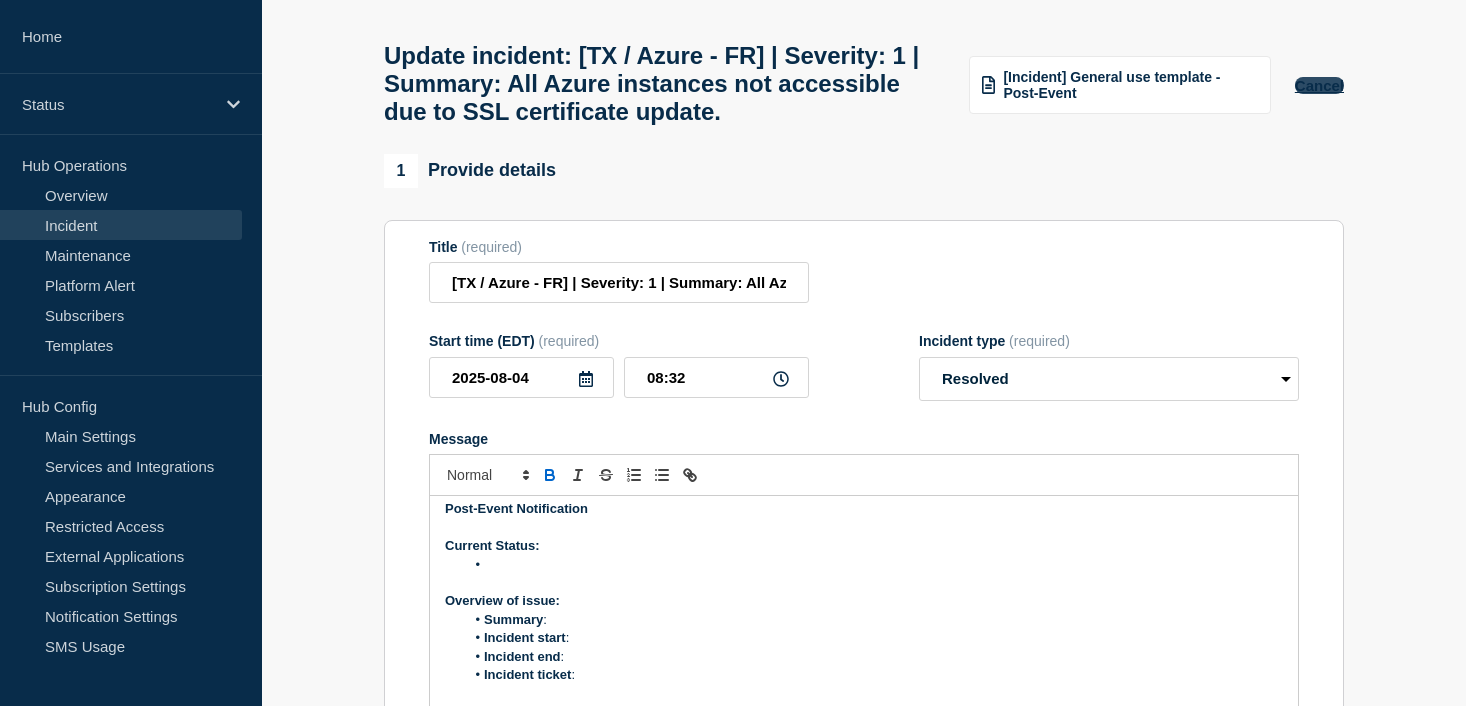 click on "Cancel" at bounding box center [1319, 85] 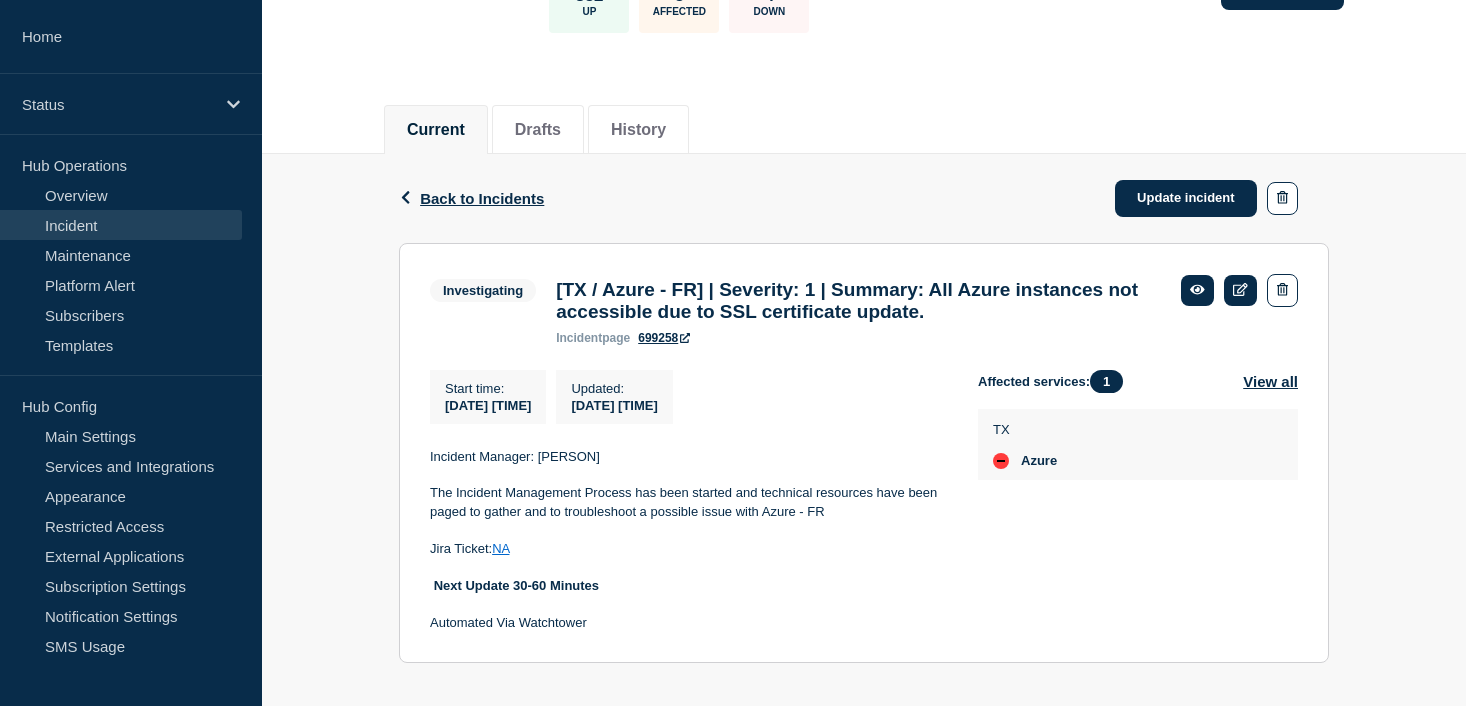 scroll, scrollTop: 184, scrollLeft: 0, axis: vertical 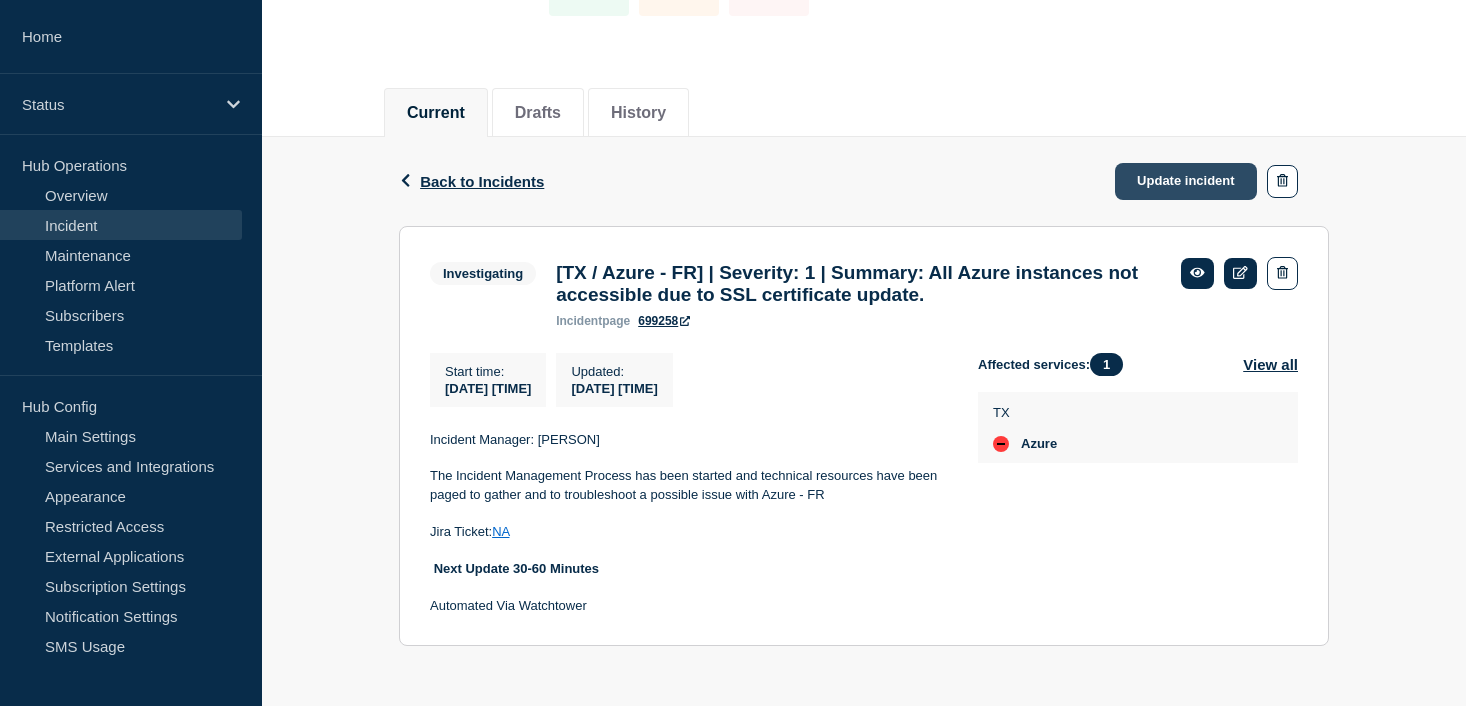 click on "Update incident" 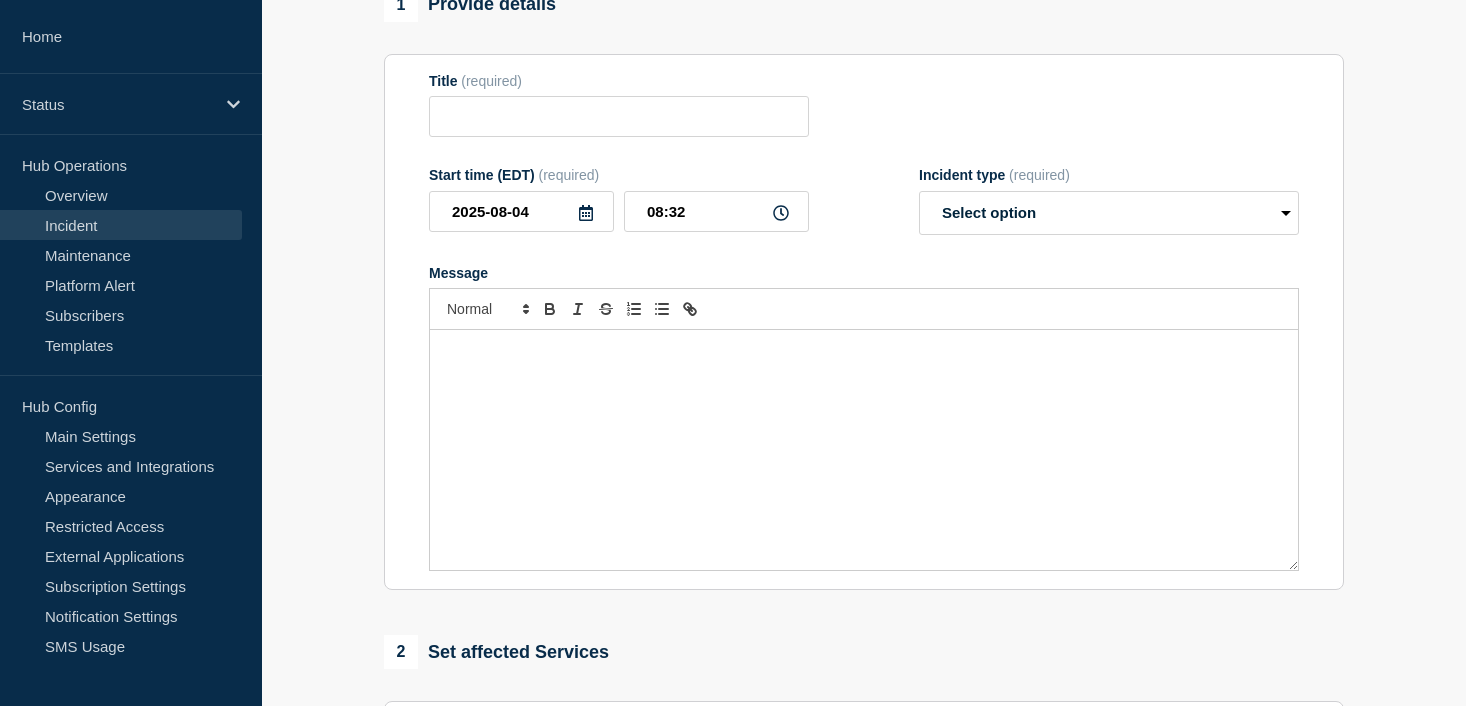 type on "[TX / Azure - FR] | Severity: 1 | Summary: All Azure instances not accessible due to SSL certificate update." 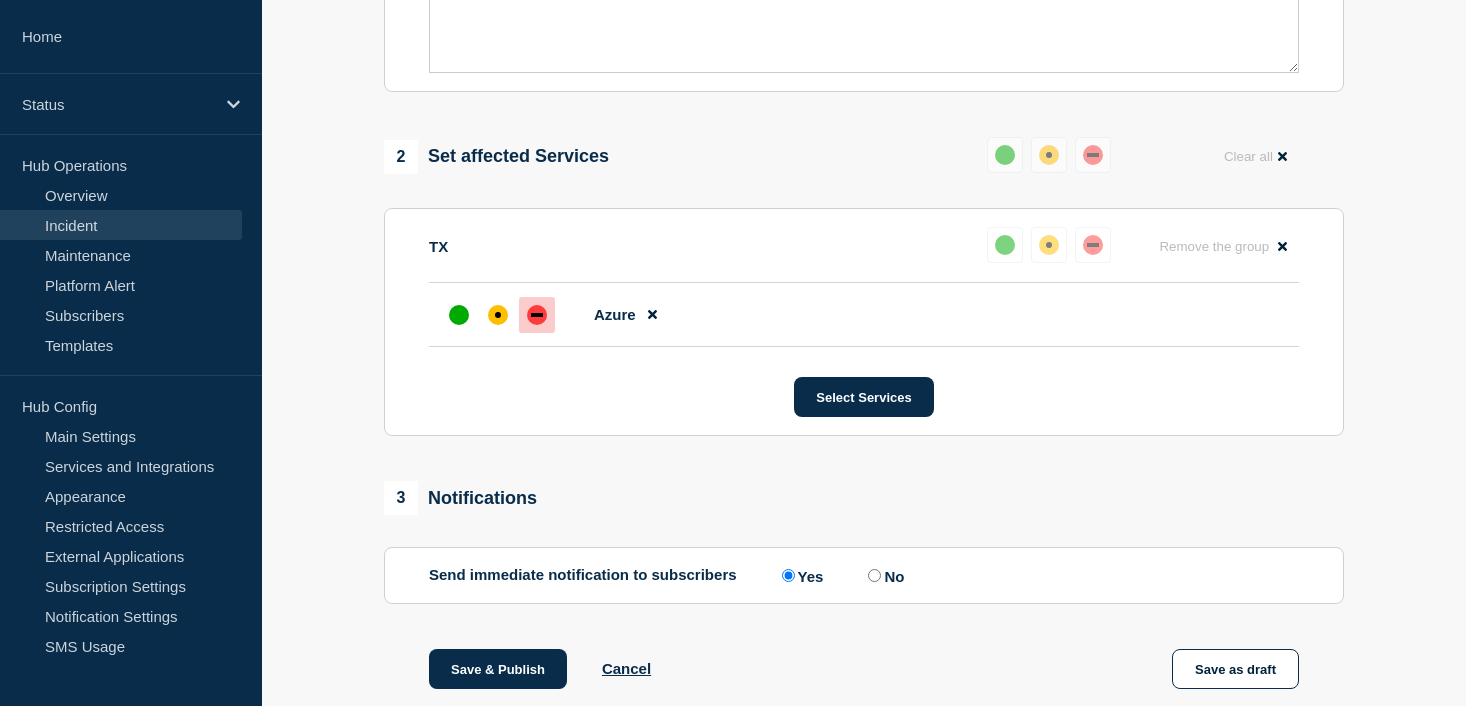 scroll, scrollTop: 784, scrollLeft: 0, axis: vertical 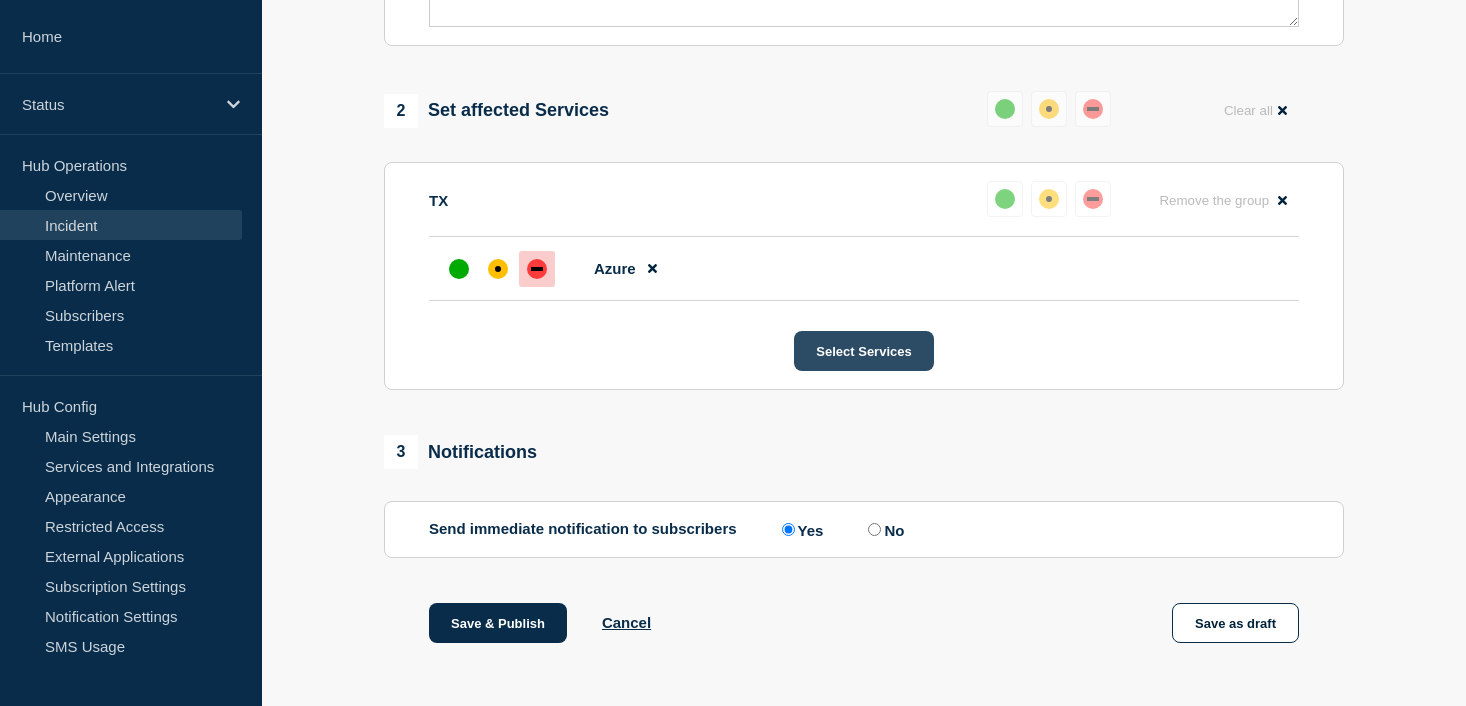 click on "Select Services" at bounding box center (863, 351) 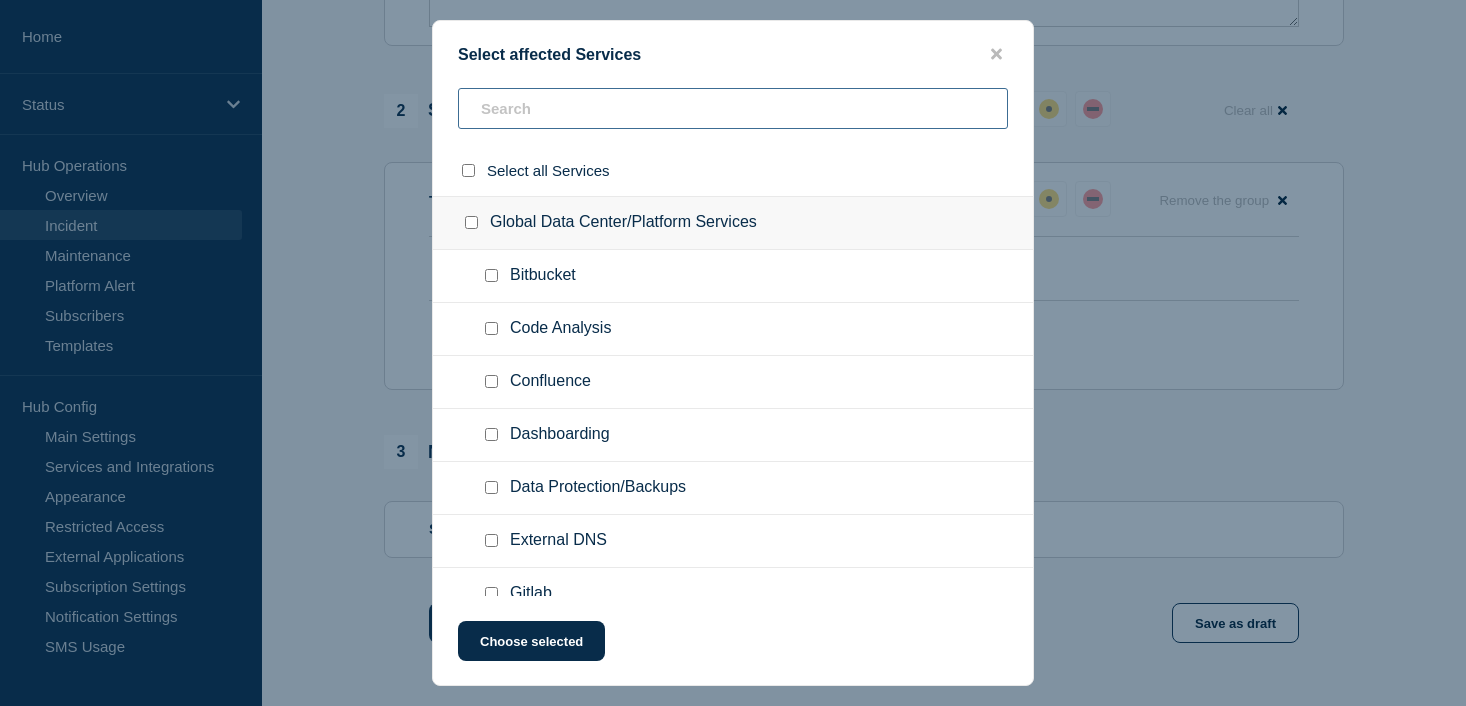 click at bounding box center [733, 108] 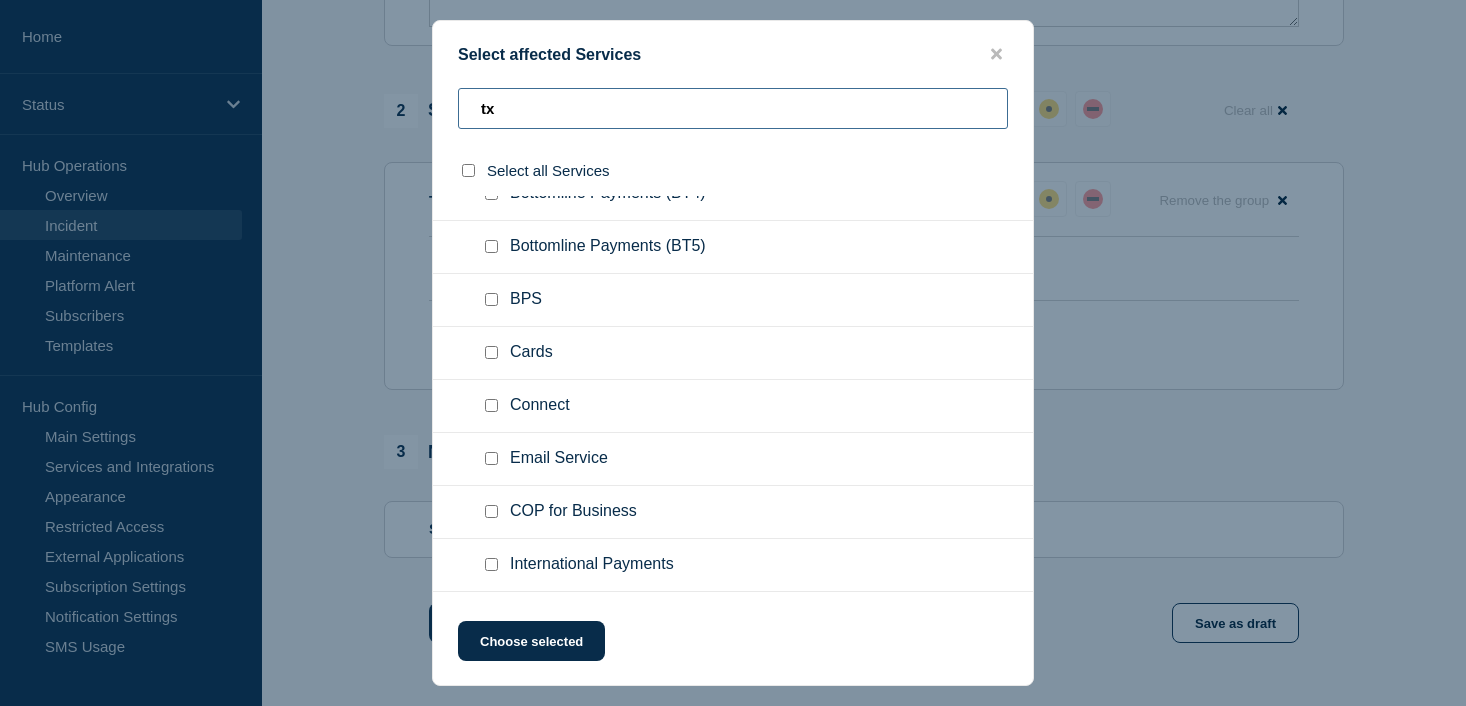 scroll, scrollTop: 500, scrollLeft: 0, axis: vertical 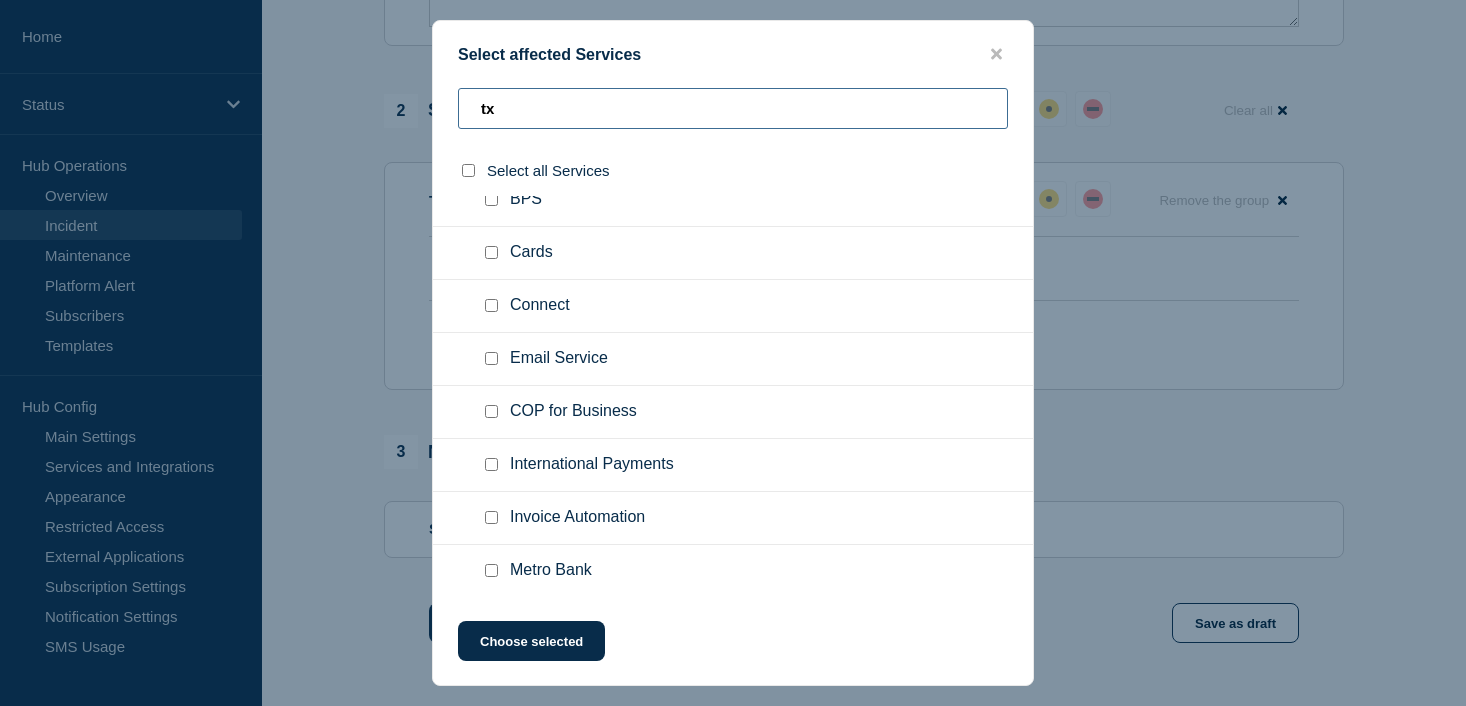 type on "t" 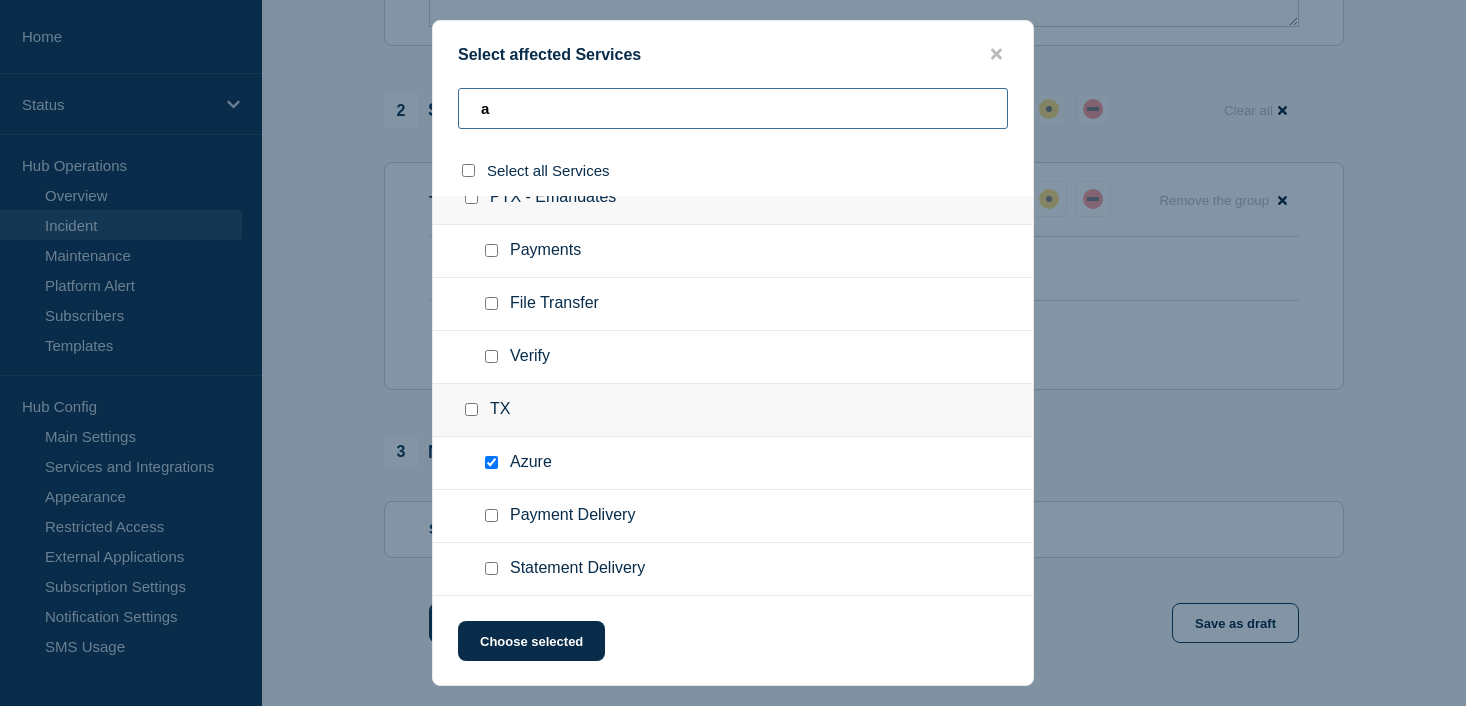 scroll, scrollTop: 17634, scrollLeft: 0, axis: vertical 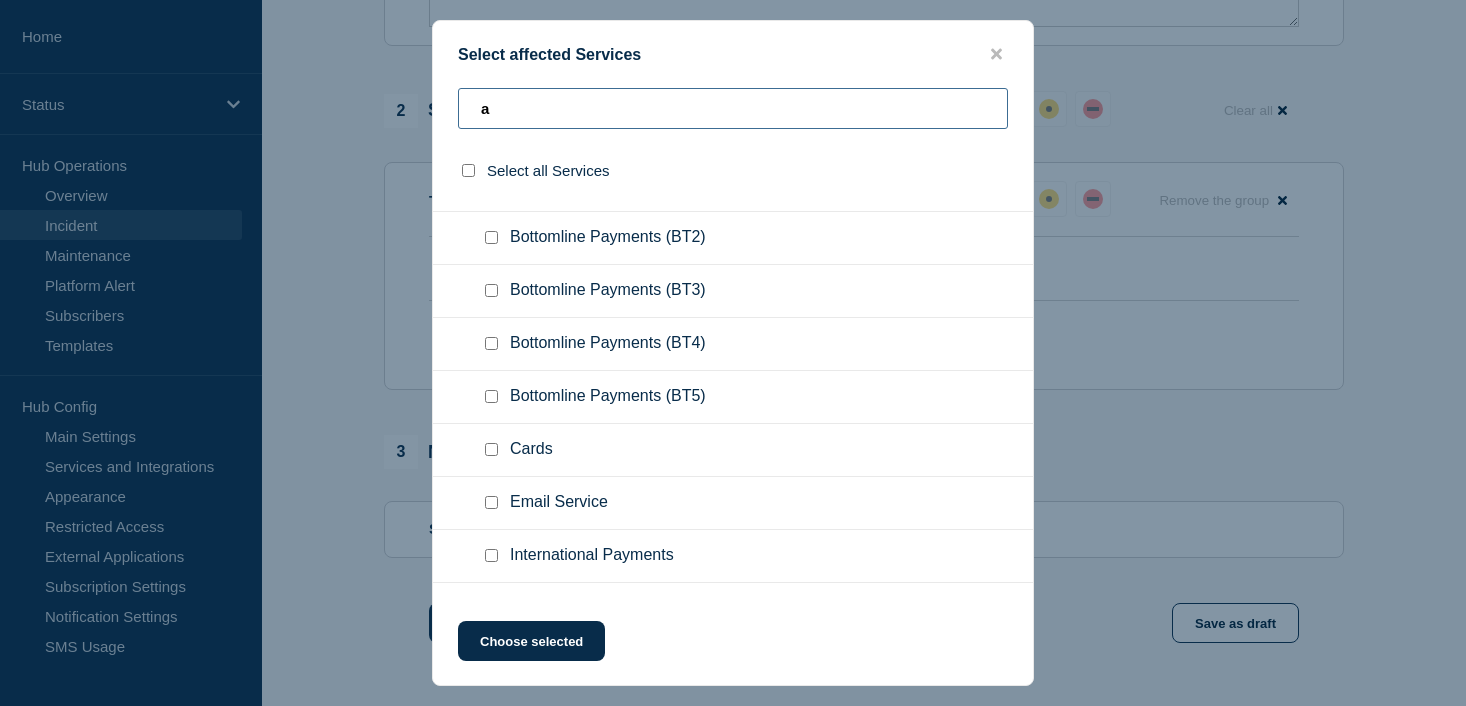 type on "az" 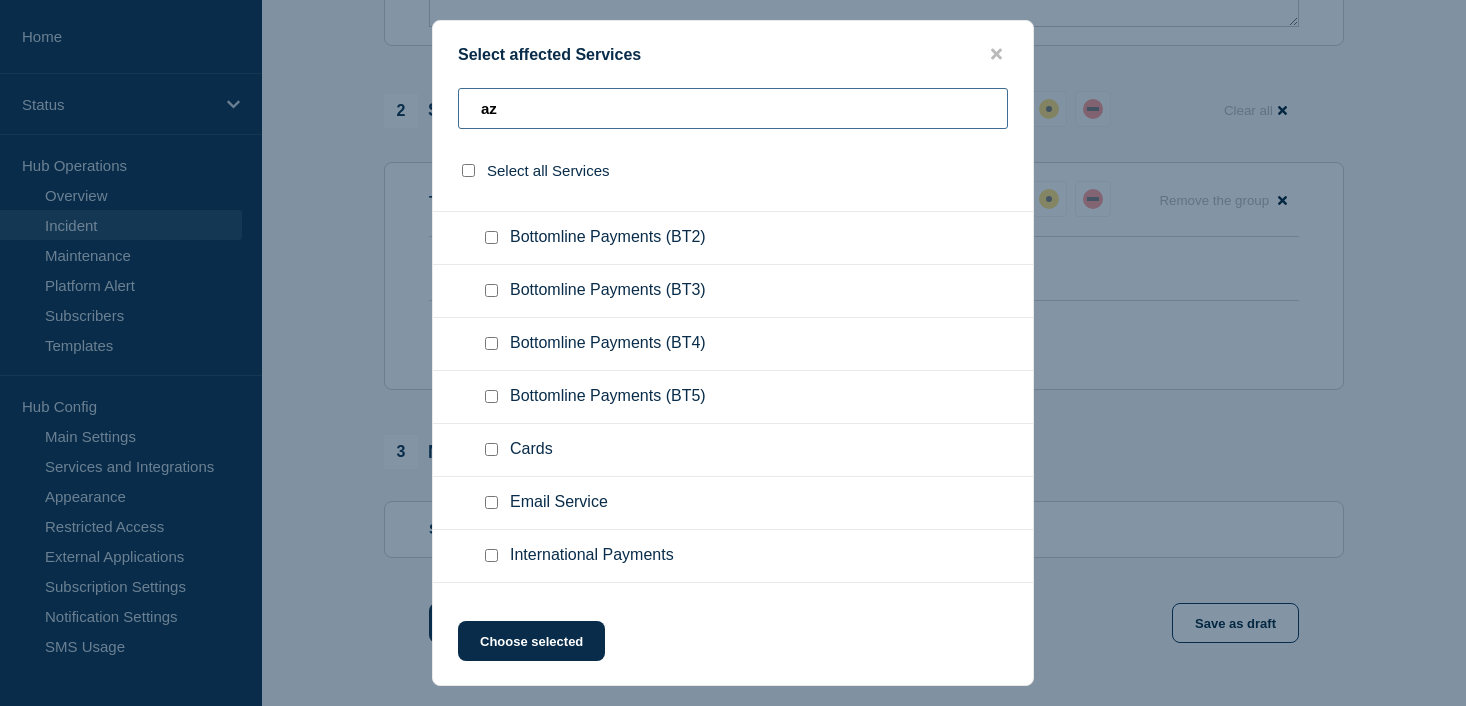 scroll, scrollTop: 0, scrollLeft: 0, axis: both 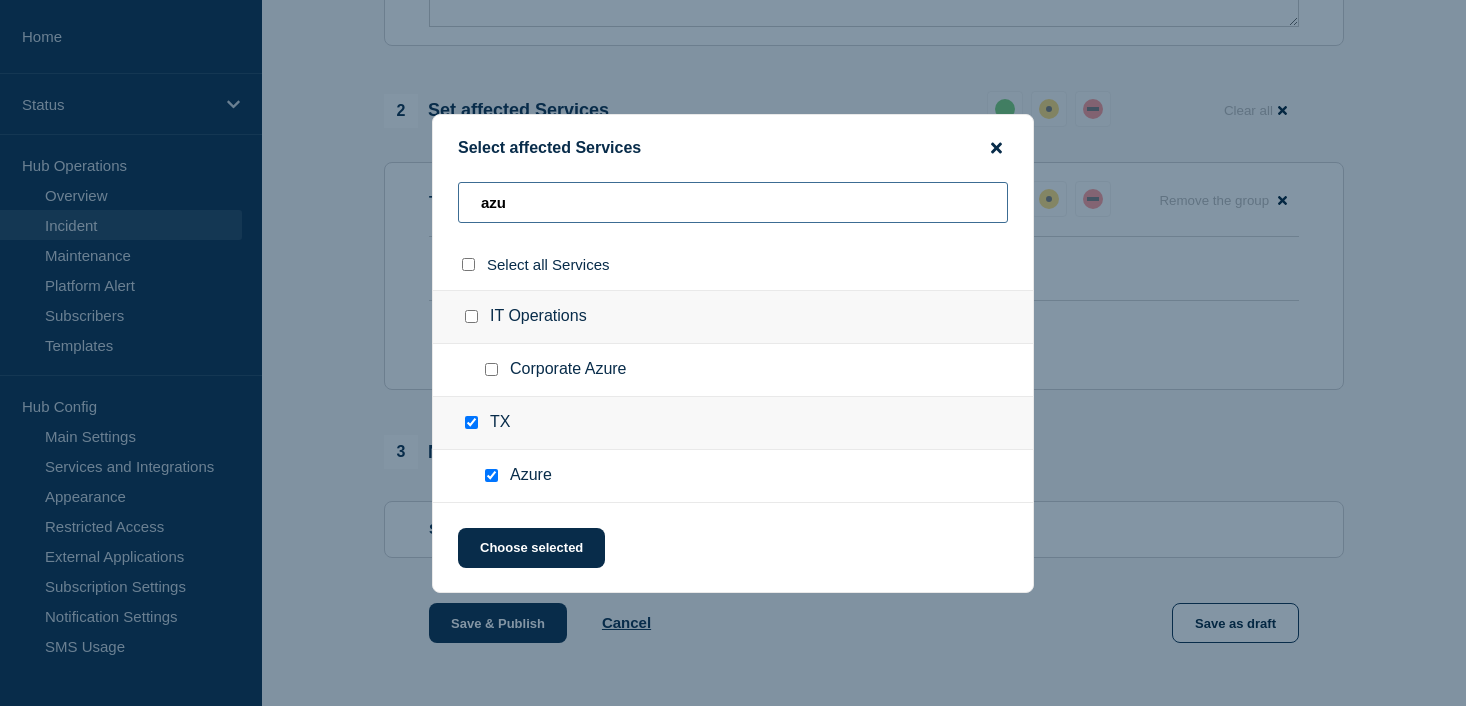type on "azu" 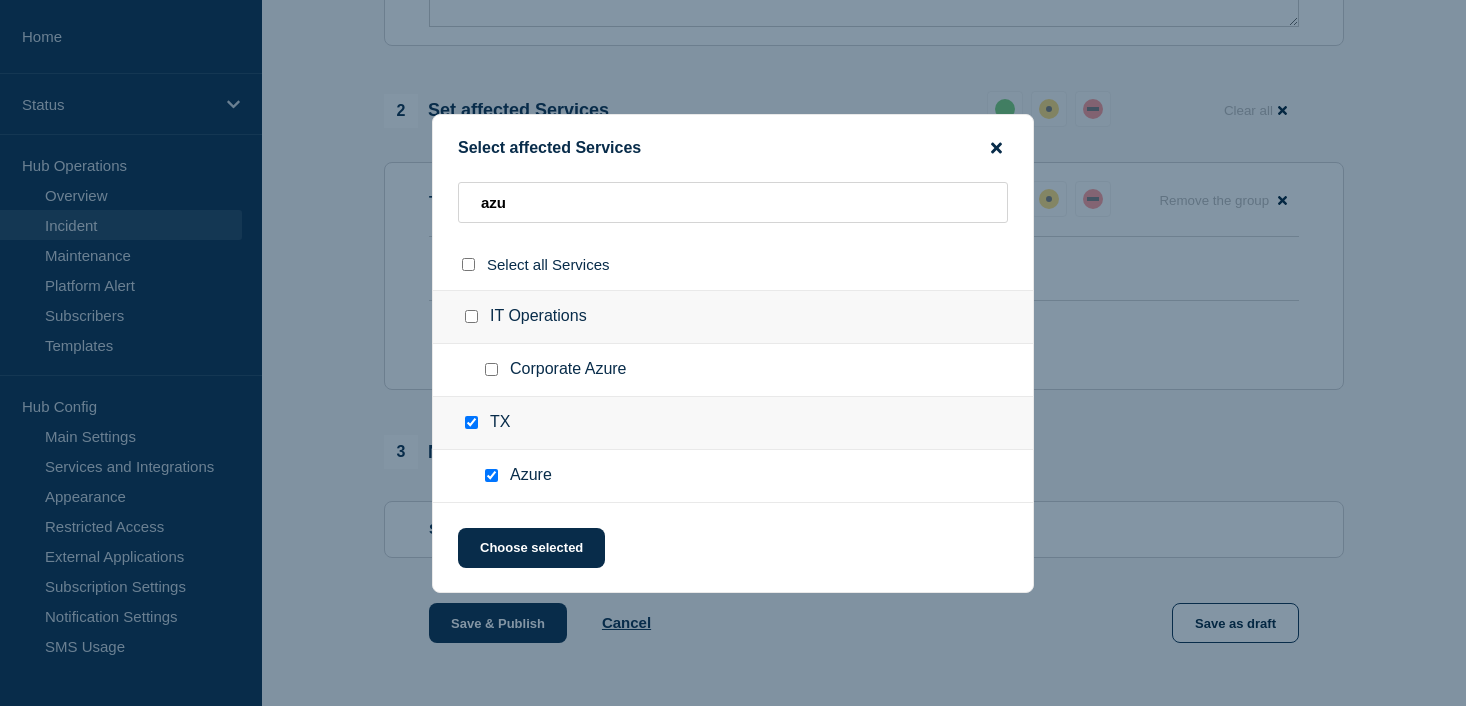 click 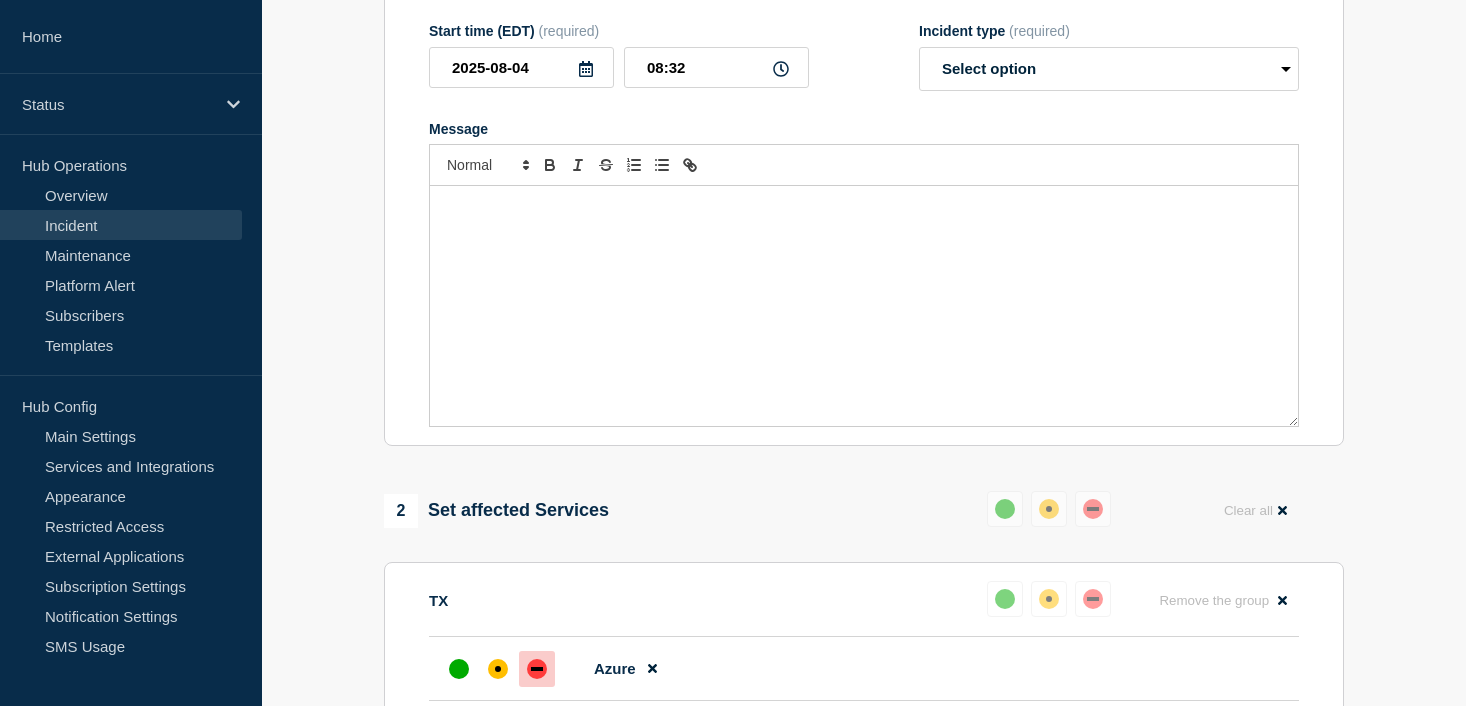 scroll, scrollTop: 84, scrollLeft: 0, axis: vertical 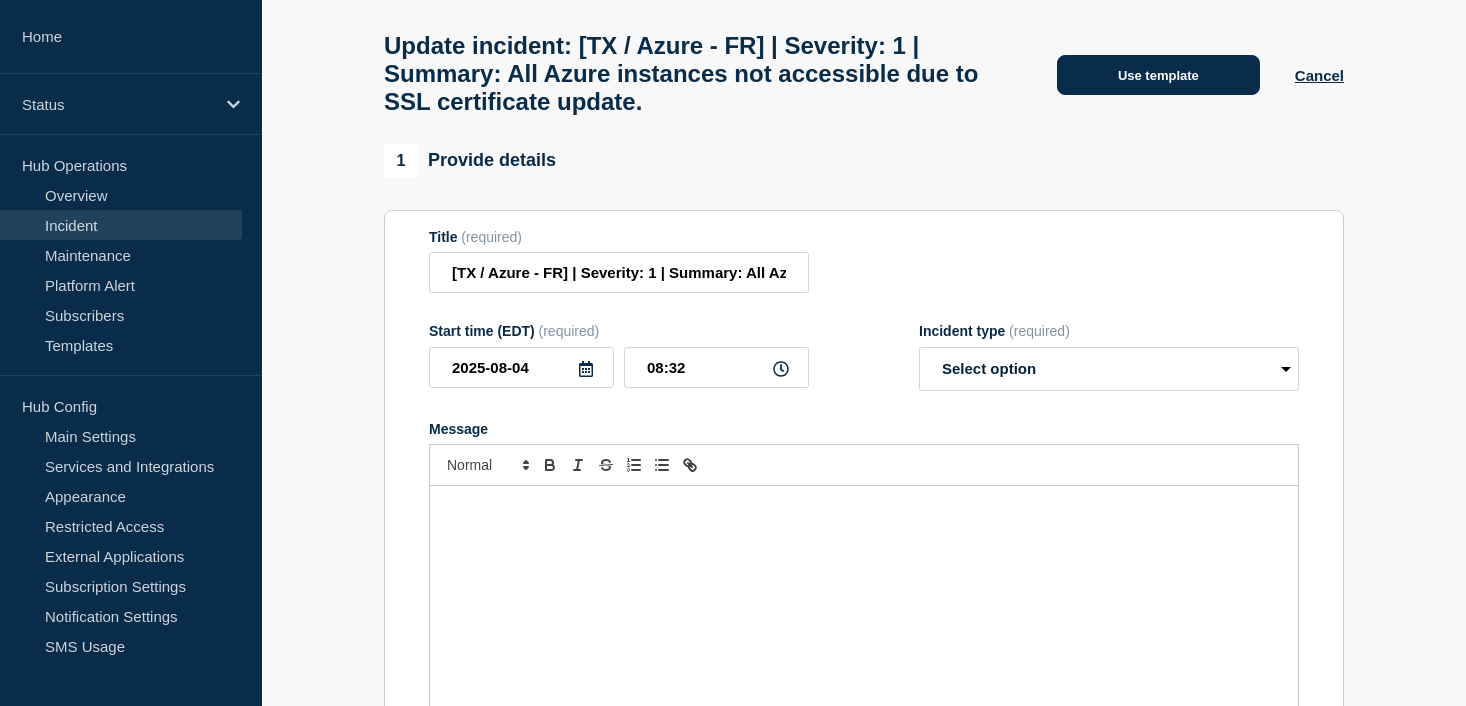 click on "Use template" at bounding box center [1158, 75] 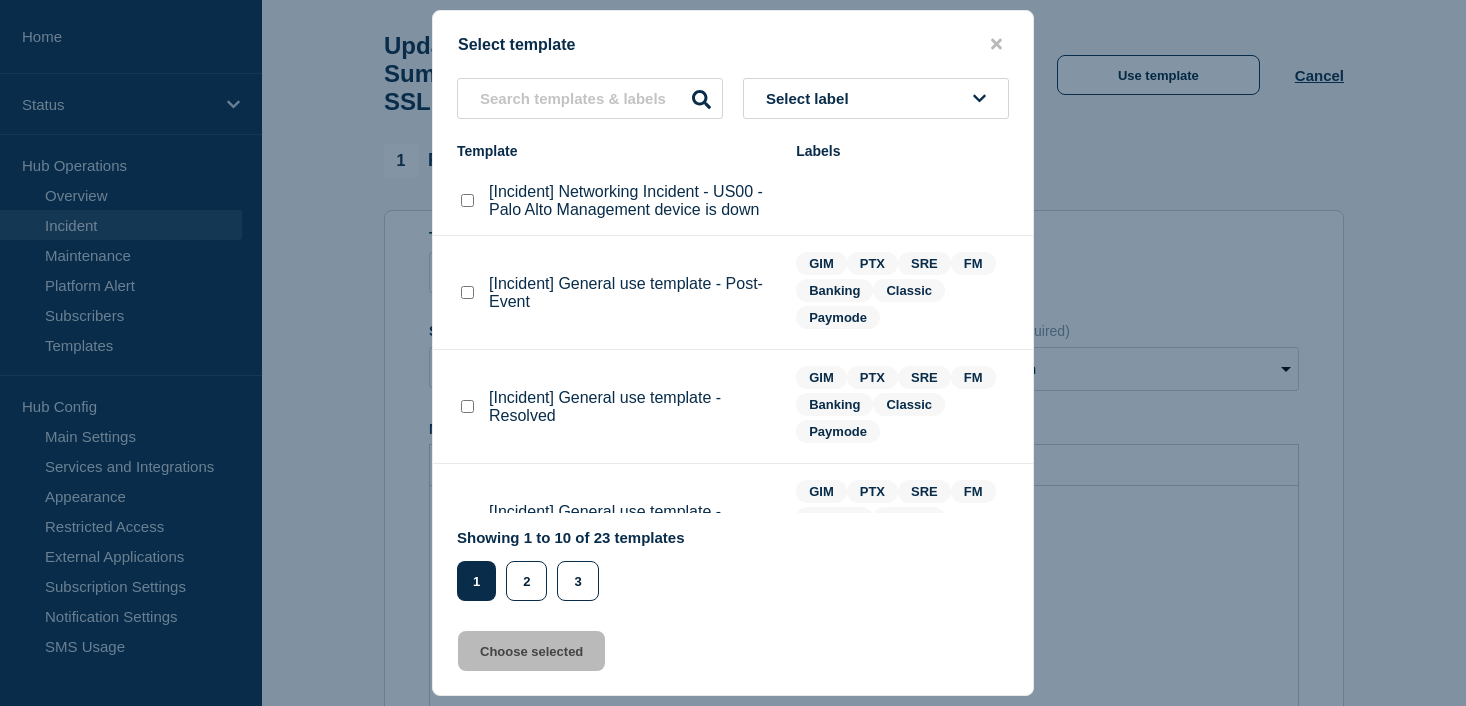 click at bounding box center [467, 406] 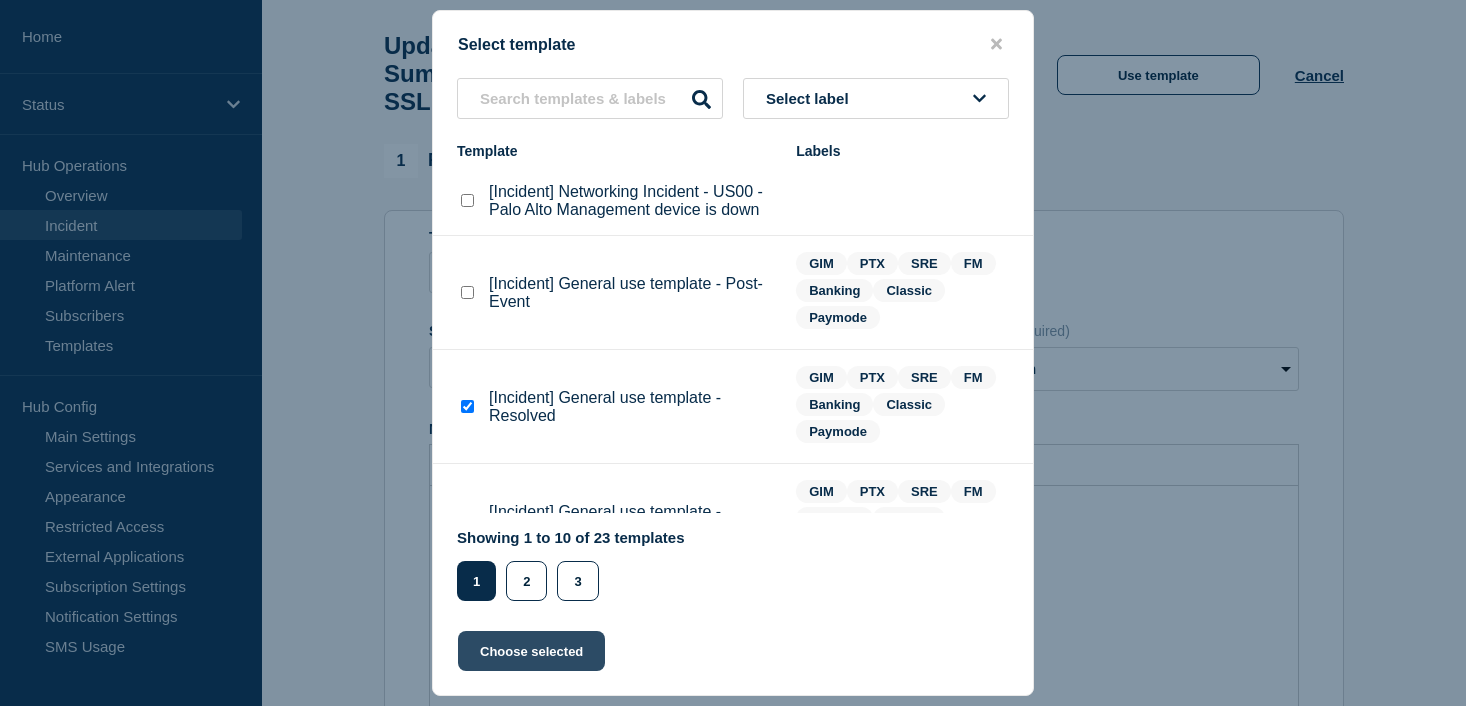 click on "Choose selected" 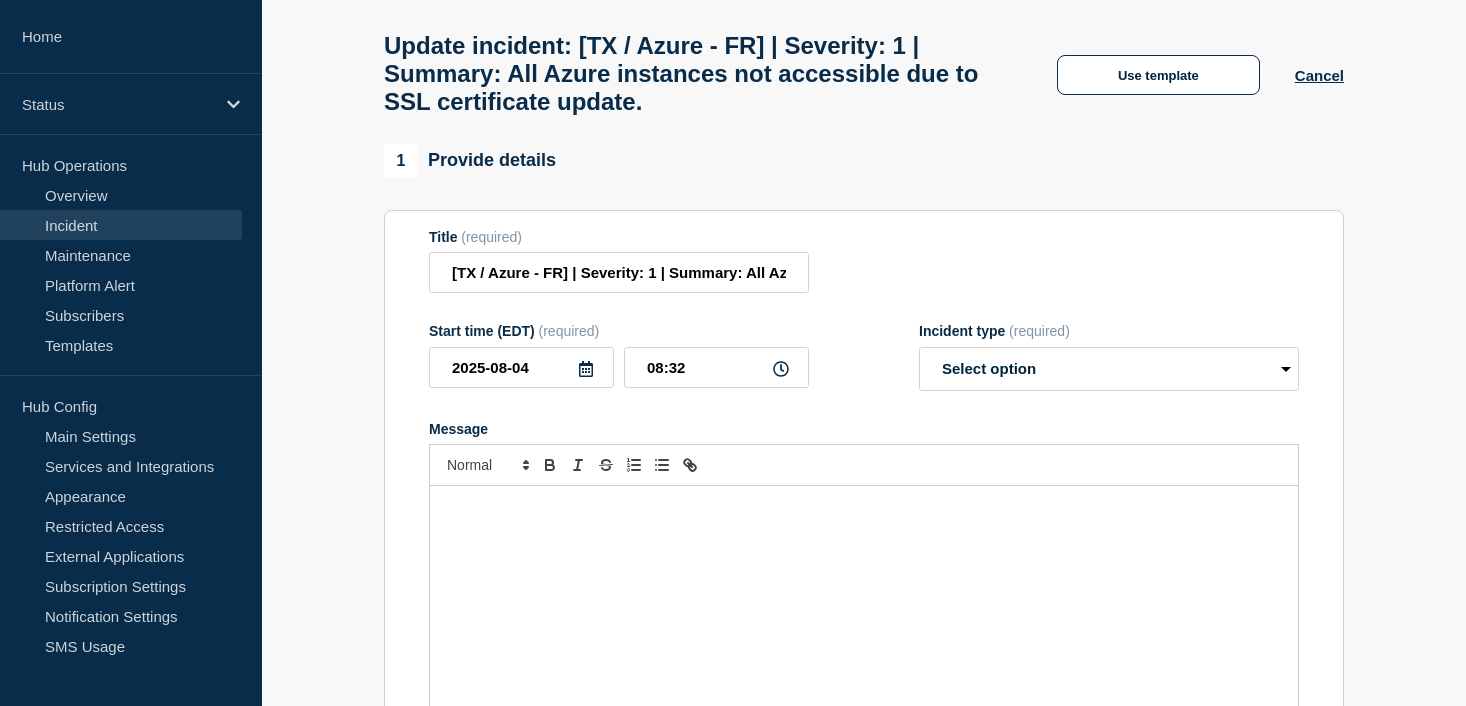select on "resolved" 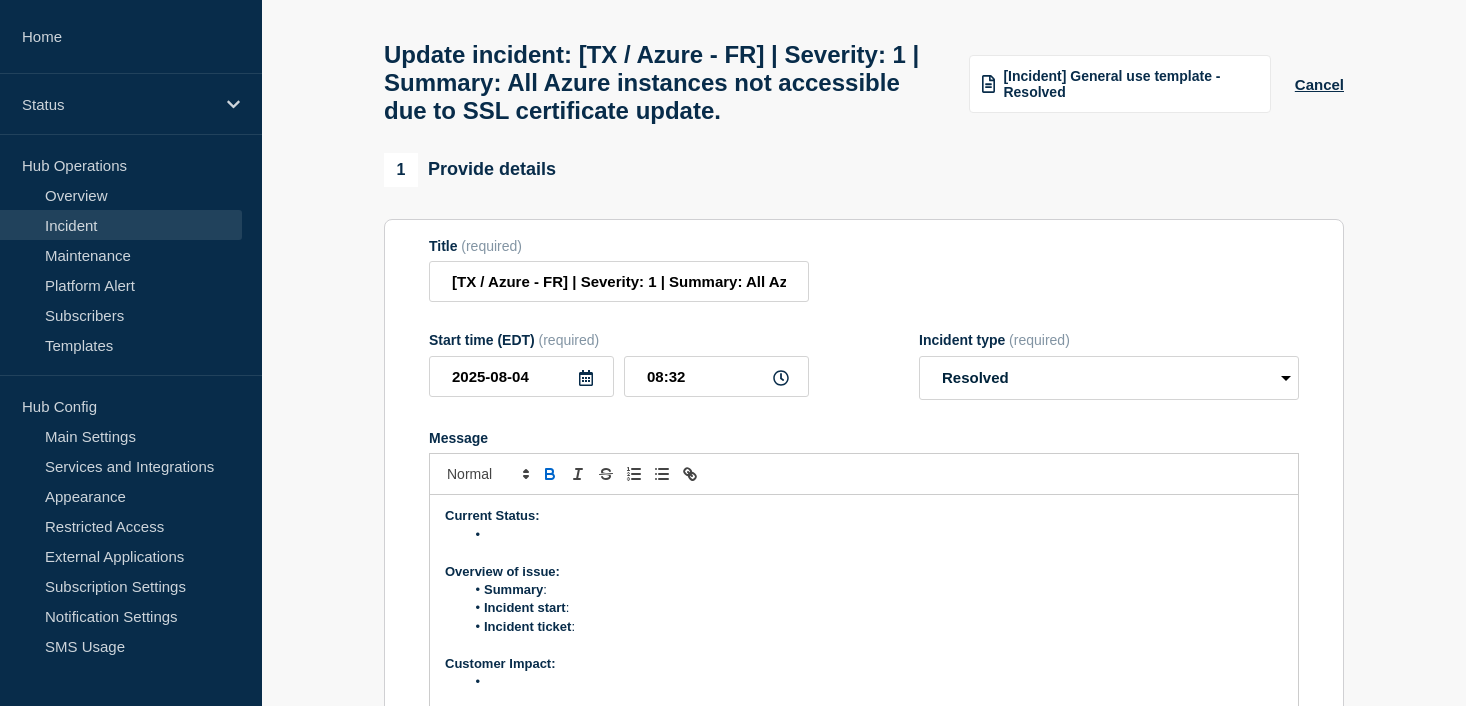 scroll, scrollTop: 74, scrollLeft: 0, axis: vertical 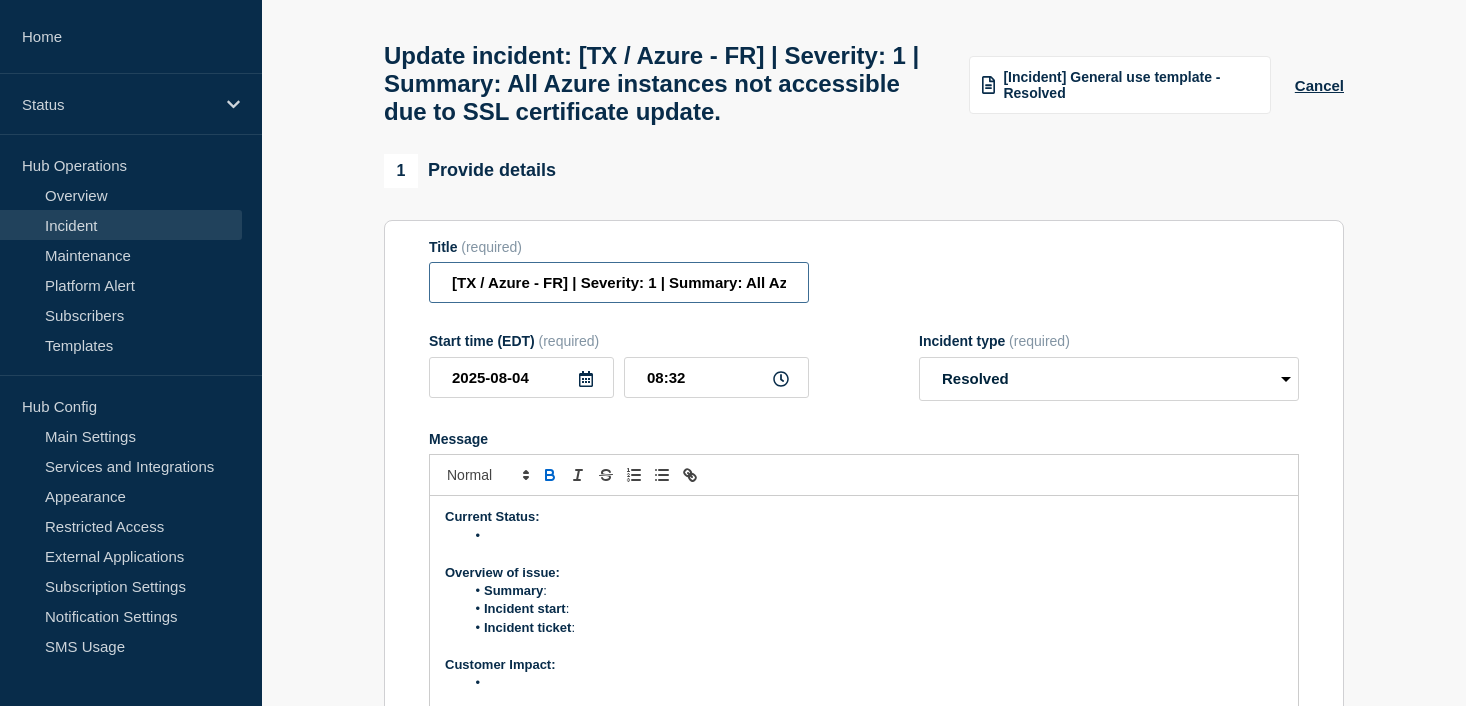click on "[TX / Azure - FR] | Severity: 1 | Summary: All Azure instances not accessible due to SSL certificate update." at bounding box center [619, 282] 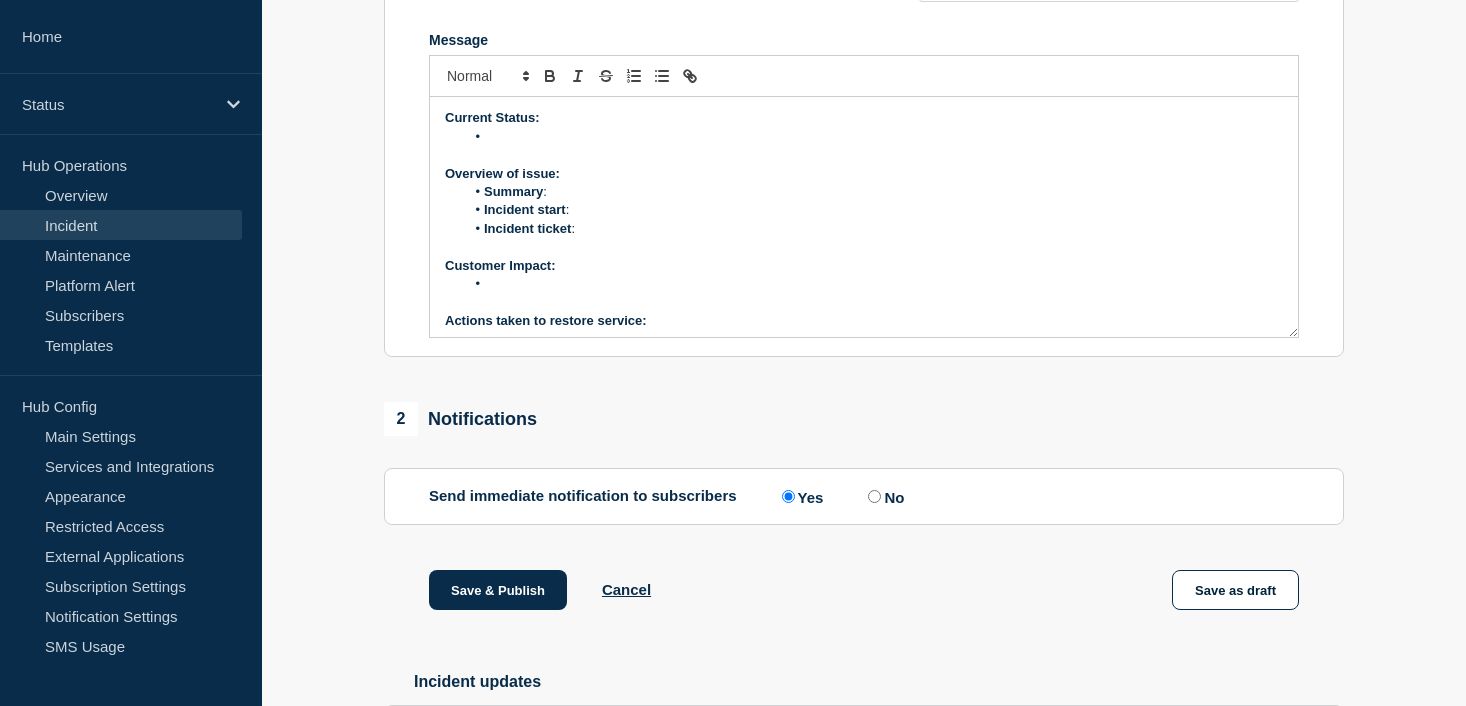 scroll, scrollTop: 474, scrollLeft: 0, axis: vertical 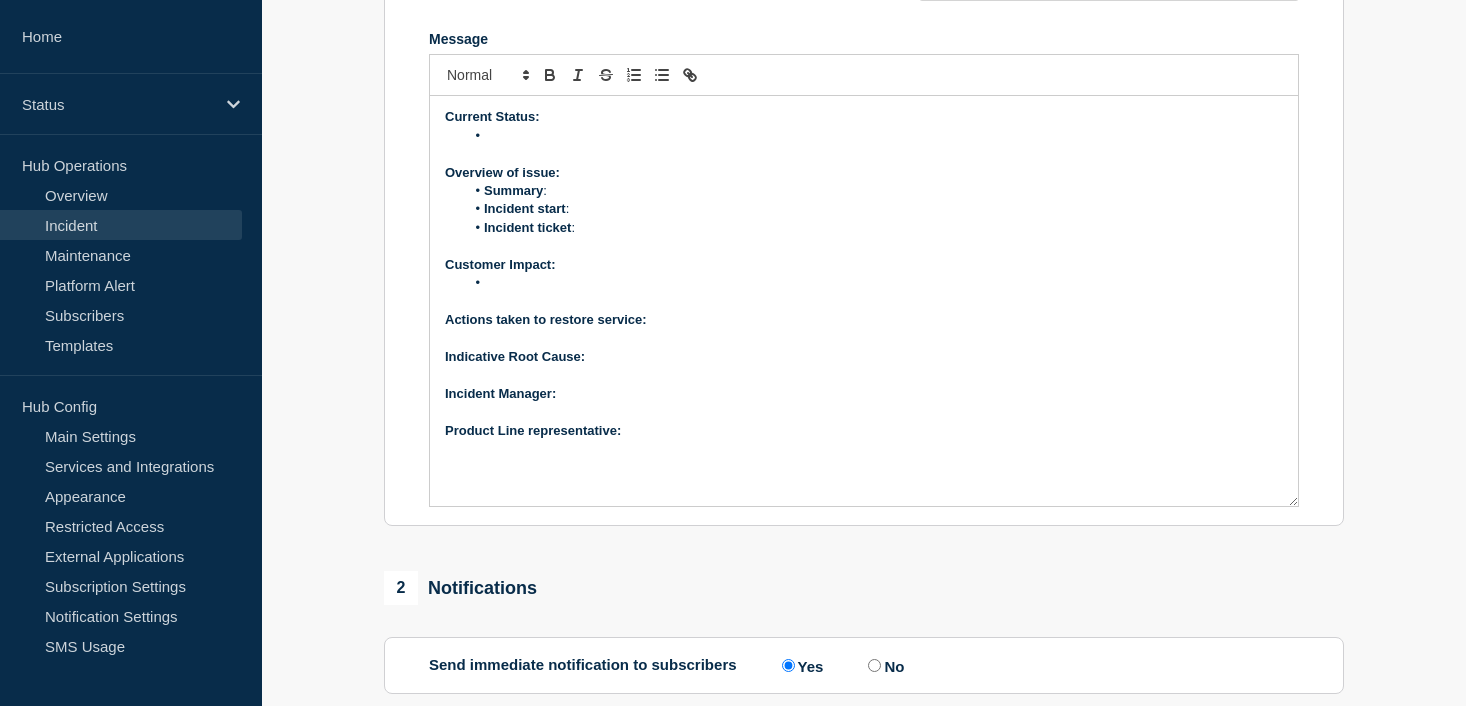 drag, startPoint x: 1291, startPoint y: 383, endPoint x: 1289, endPoint y: 554, distance: 171.01169 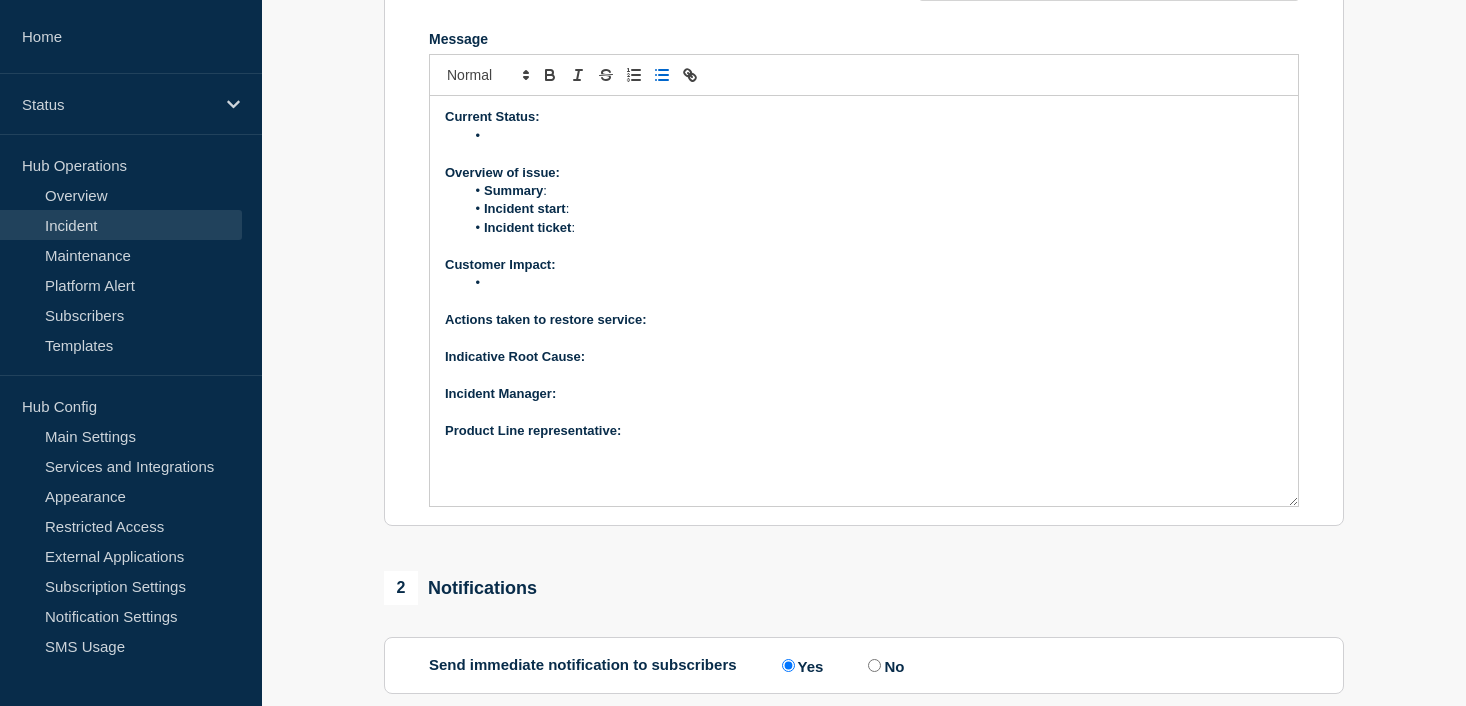 type 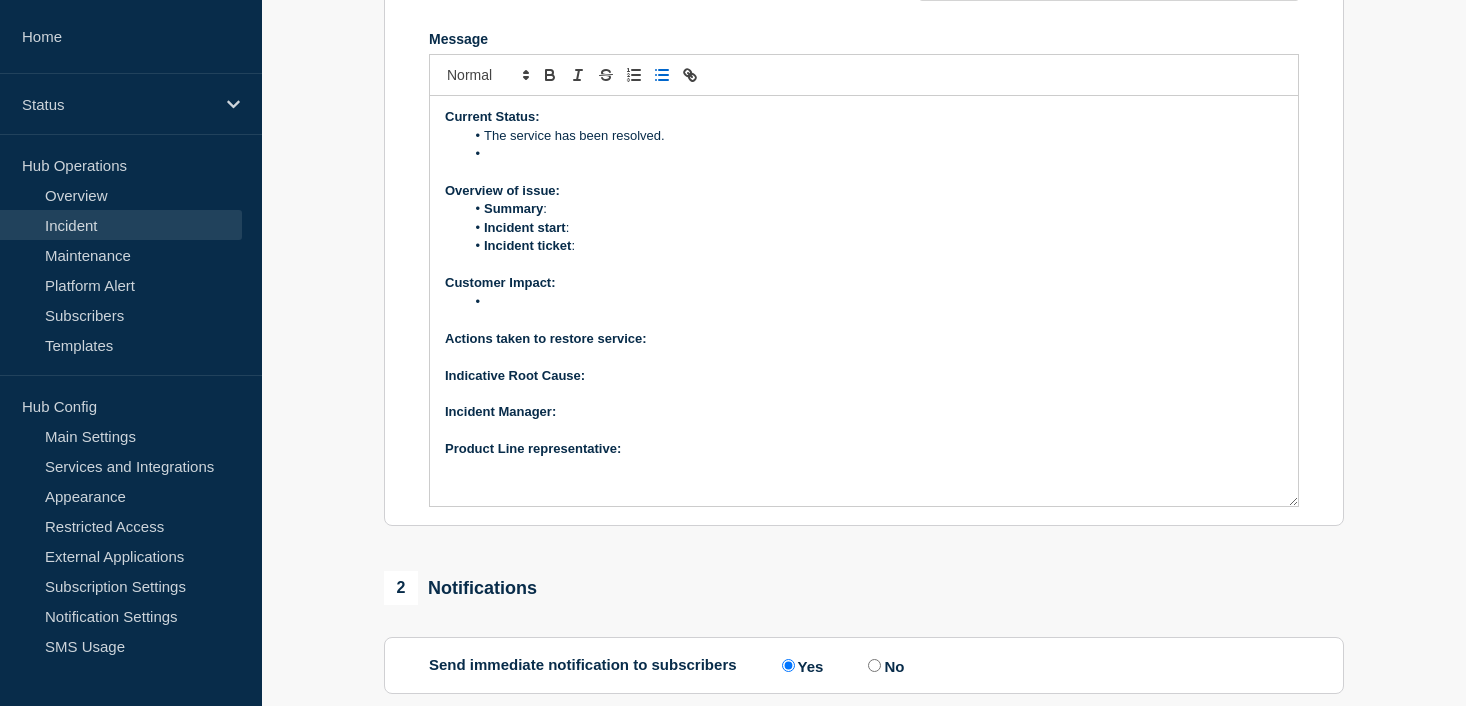 click at bounding box center [874, 154] 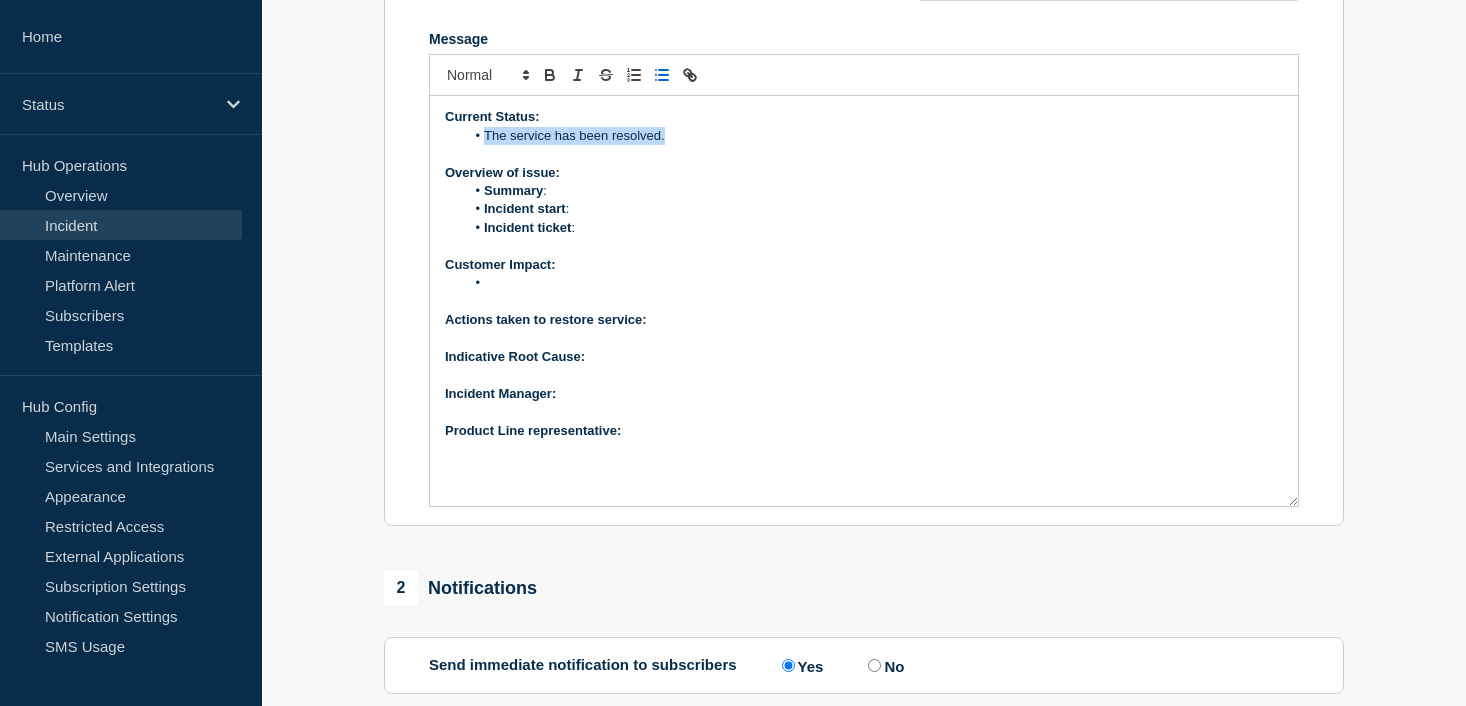 drag, startPoint x: 666, startPoint y: 187, endPoint x: 486, endPoint y: 186, distance: 180.00278 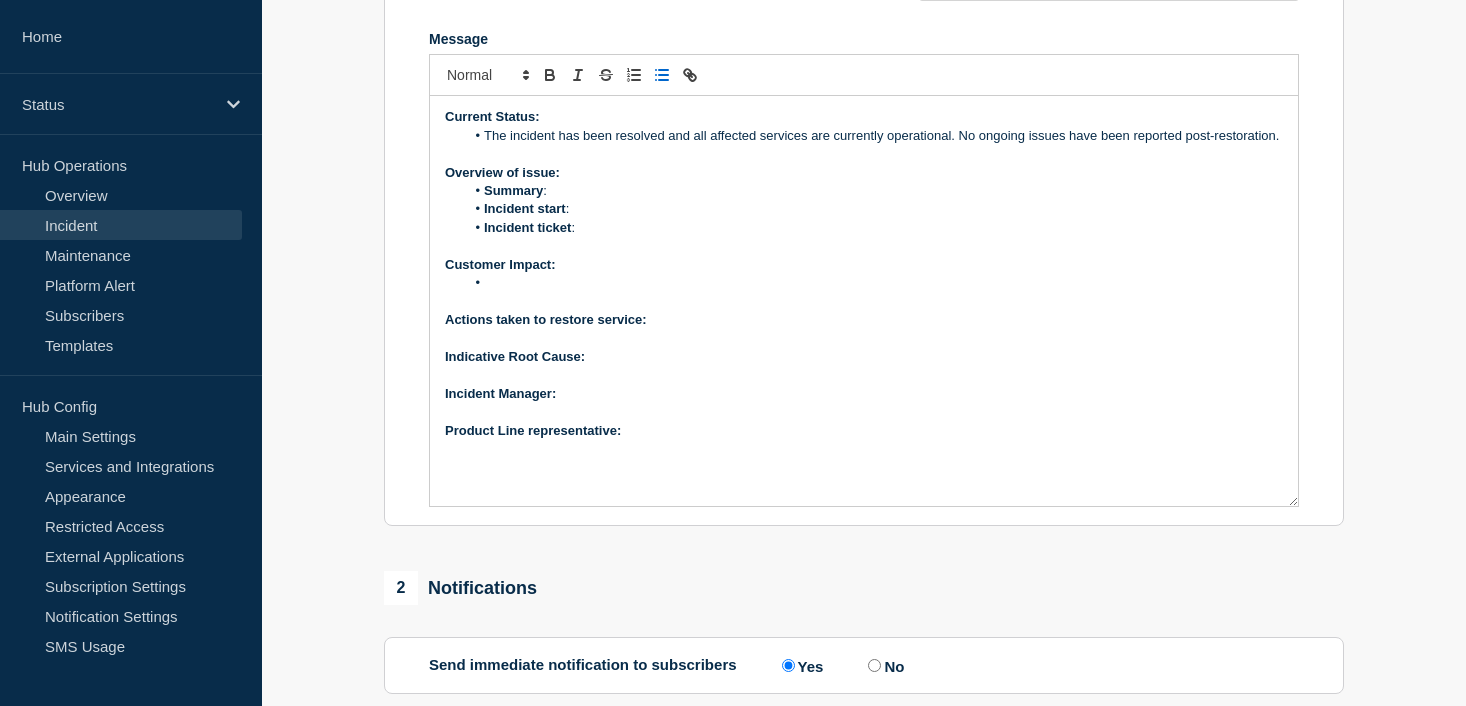 click at bounding box center [874, 283] 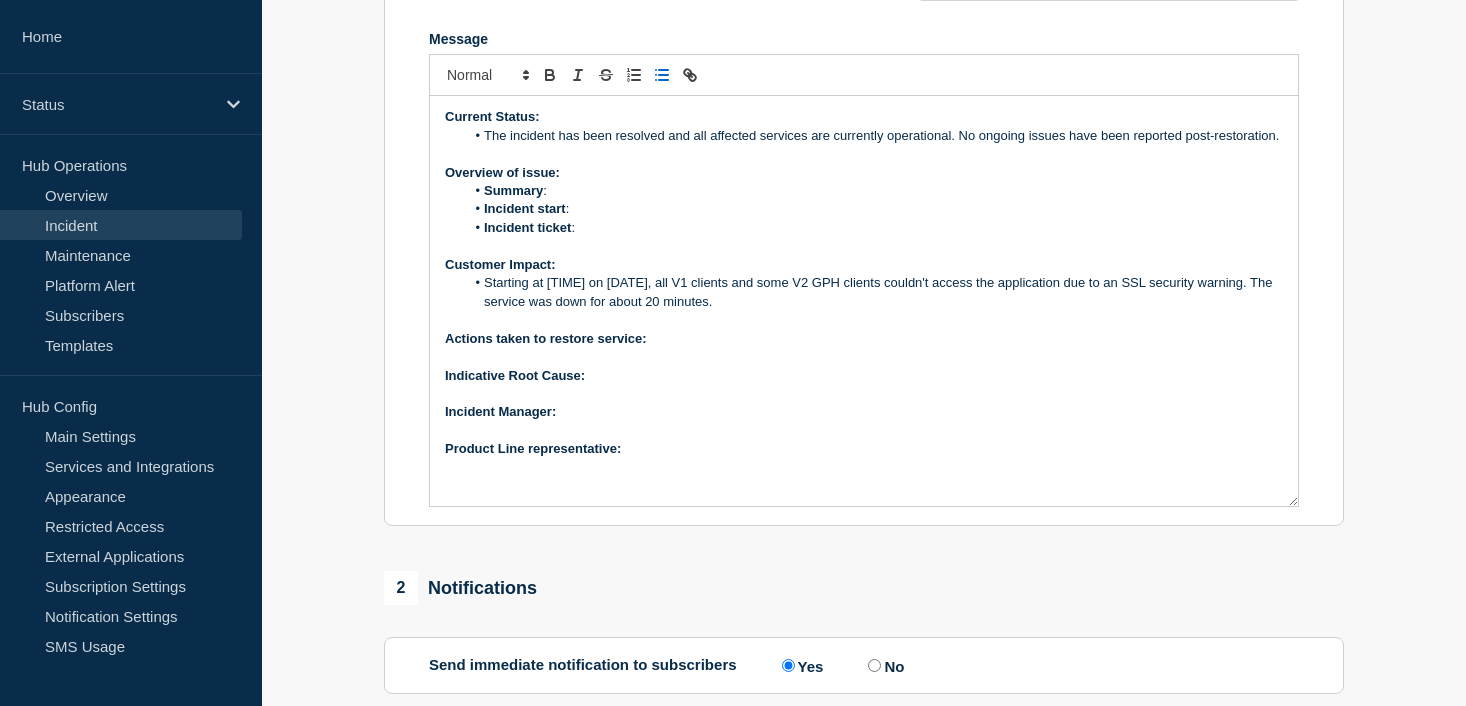 click on "Starting at [TIME] on [DATE], all V1 clients and some V2 GPH clients couldn't access the application due to an SSL security warning. The service was down for about 20 minutes." at bounding box center [874, 292] 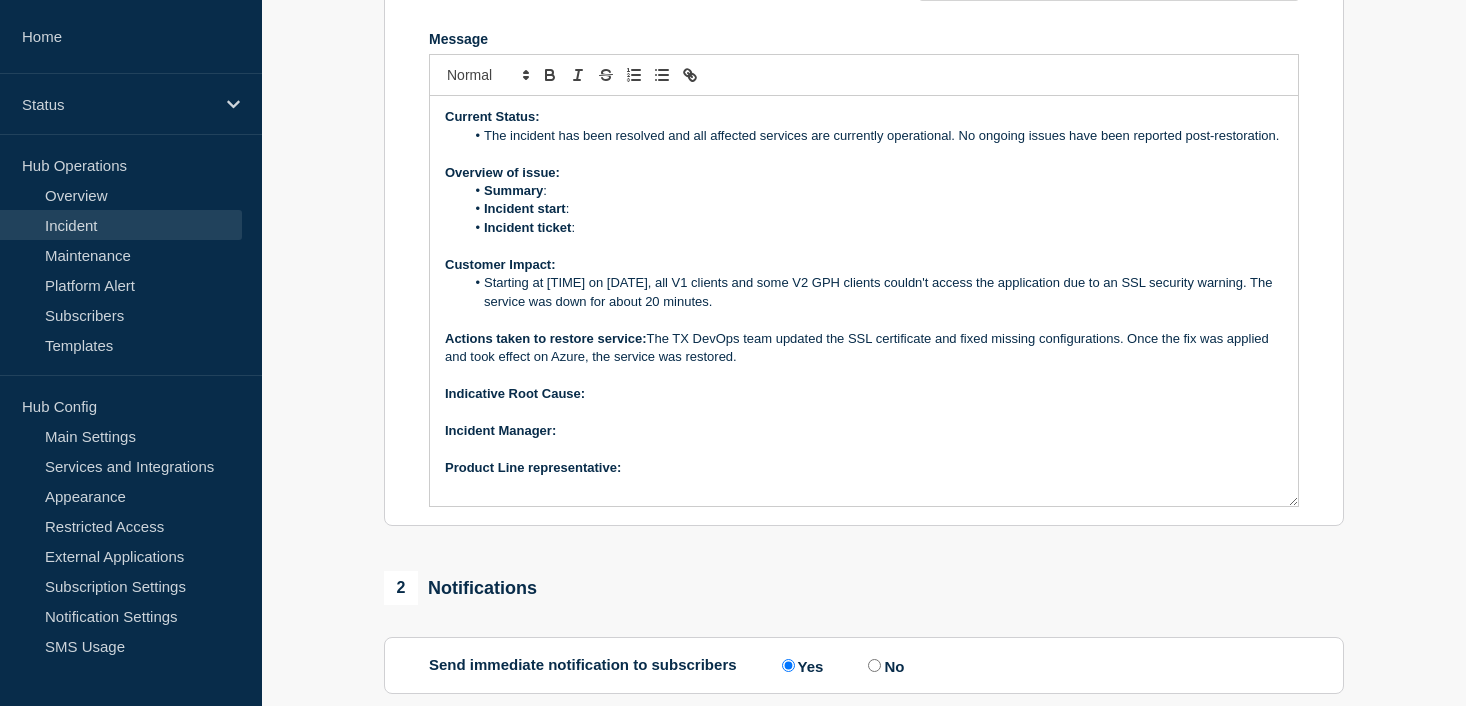 click on "Actions taken to restore service:  The DevOps team updated the SSL certificate and fixed missing configurations. Once the fix was applied and took effect on Azure, the service was restored." at bounding box center [864, 348] 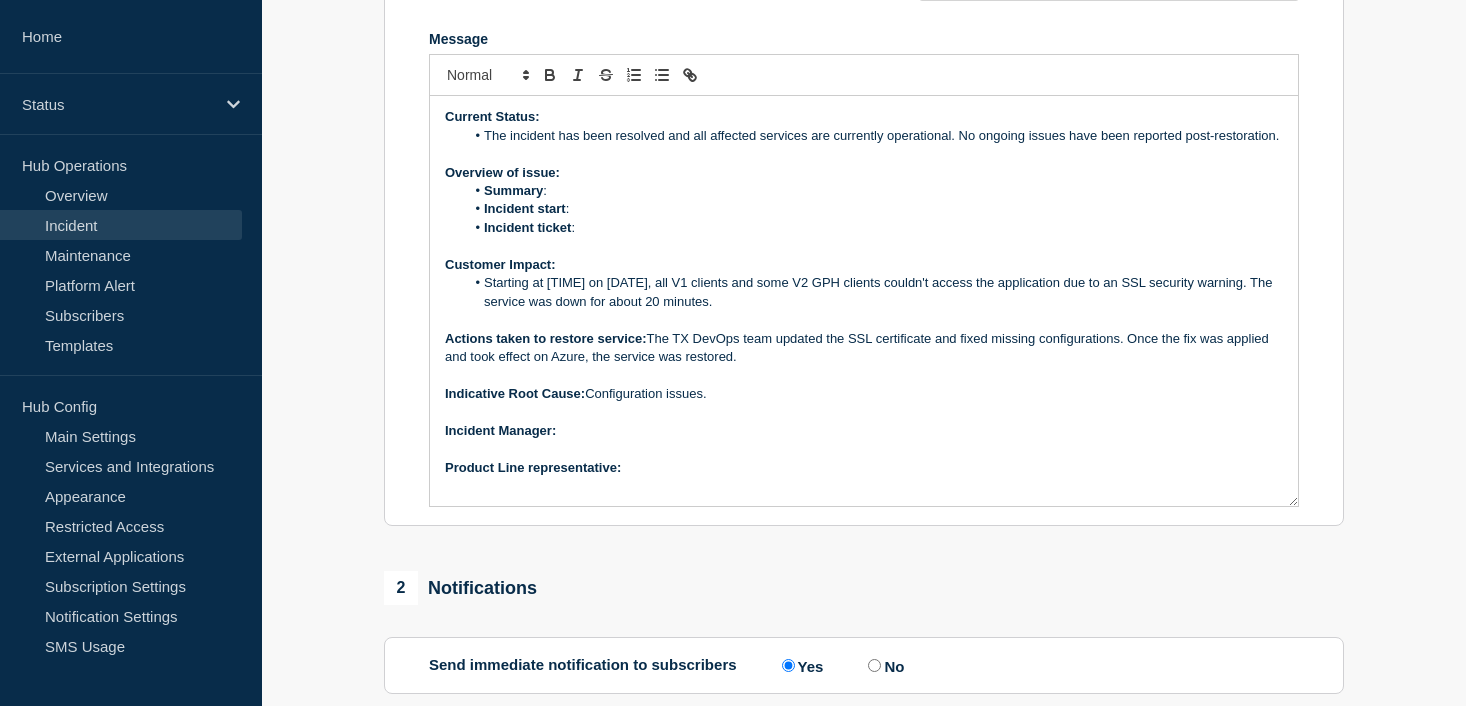 click on "﻿Incident Manager:" at bounding box center (864, 431) 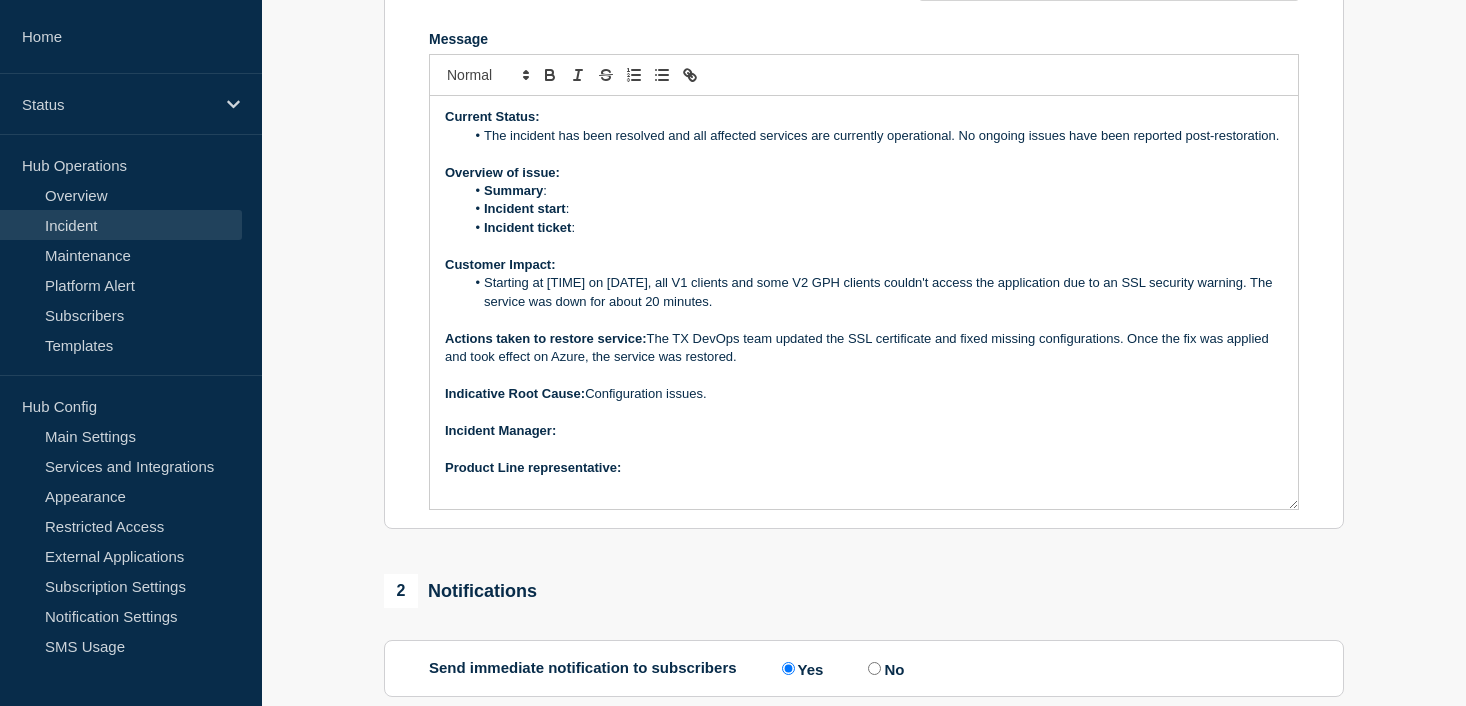 scroll, scrollTop: 0, scrollLeft: 0, axis: both 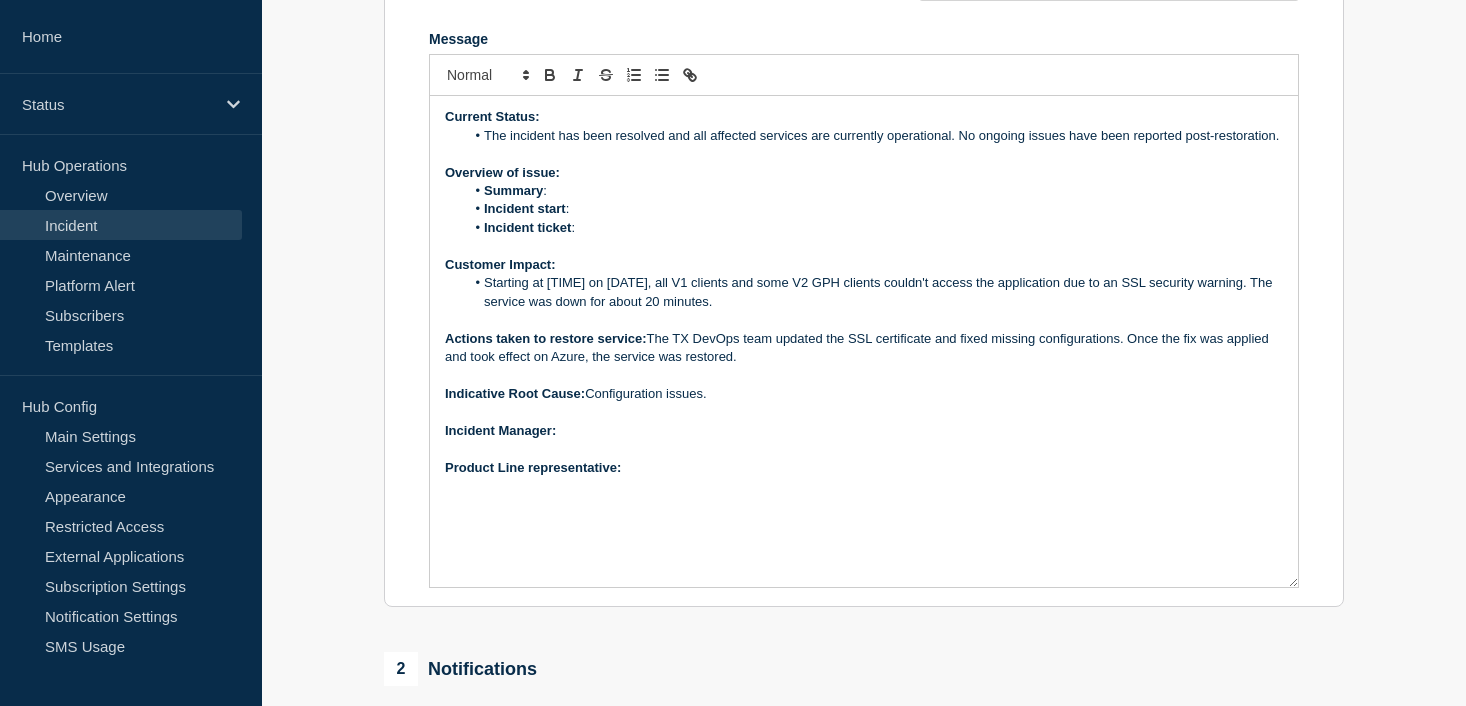 drag, startPoint x: 1293, startPoint y: 553, endPoint x: 1311, endPoint y: 635, distance: 83.95237 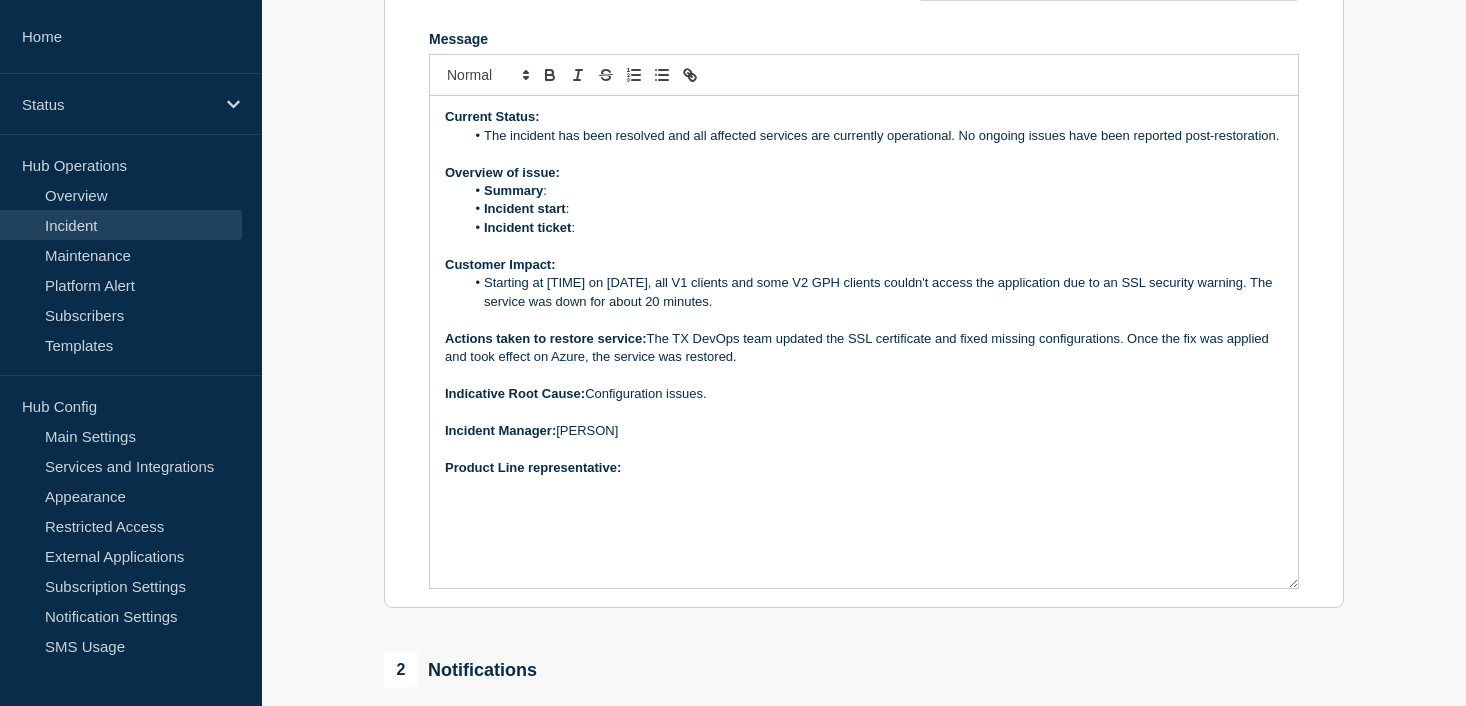click on "Product Line representative:" at bounding box center (864, 468) 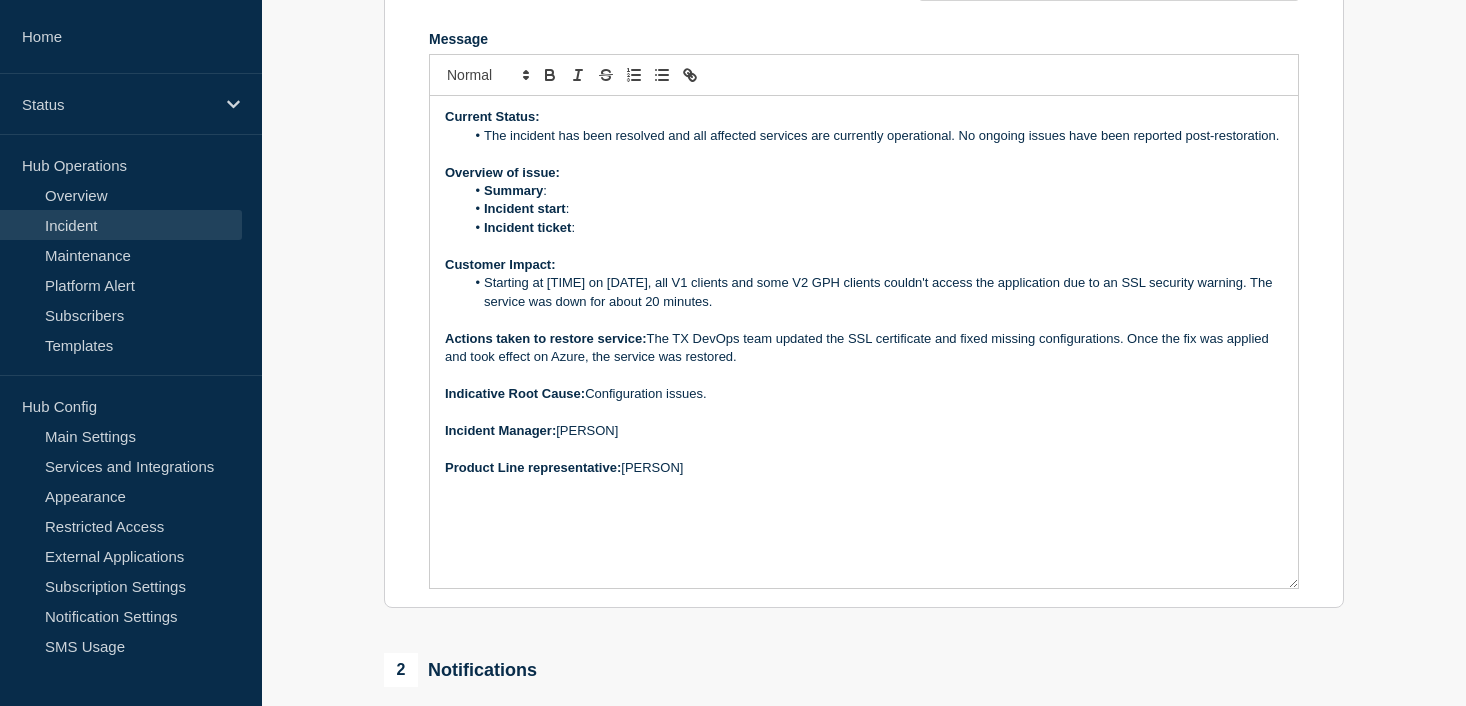 click on "Incident ticket :" at bounding box center [874, 228] 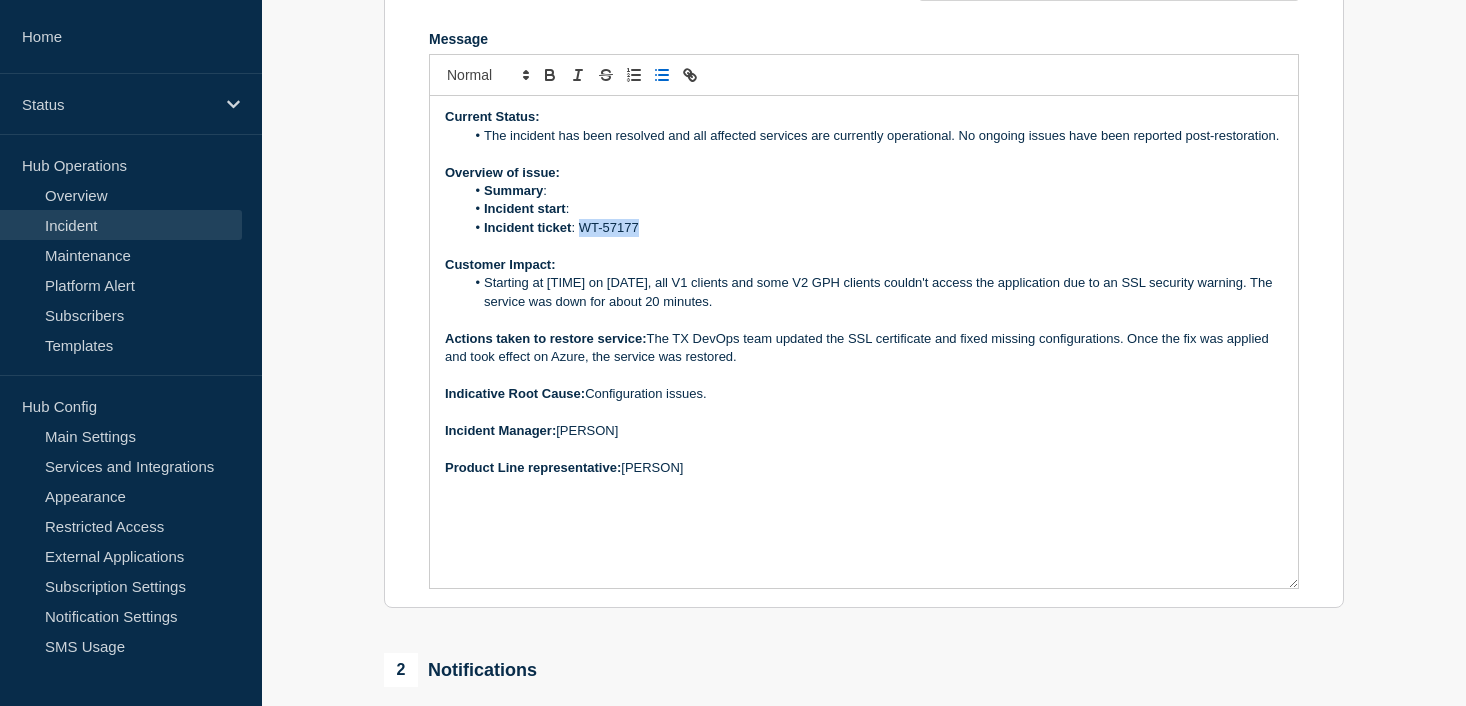 drag, startPoint x: 636, startPoint y: 276, endPoint x: 581, endPoint y: 279, distance: 55.081757 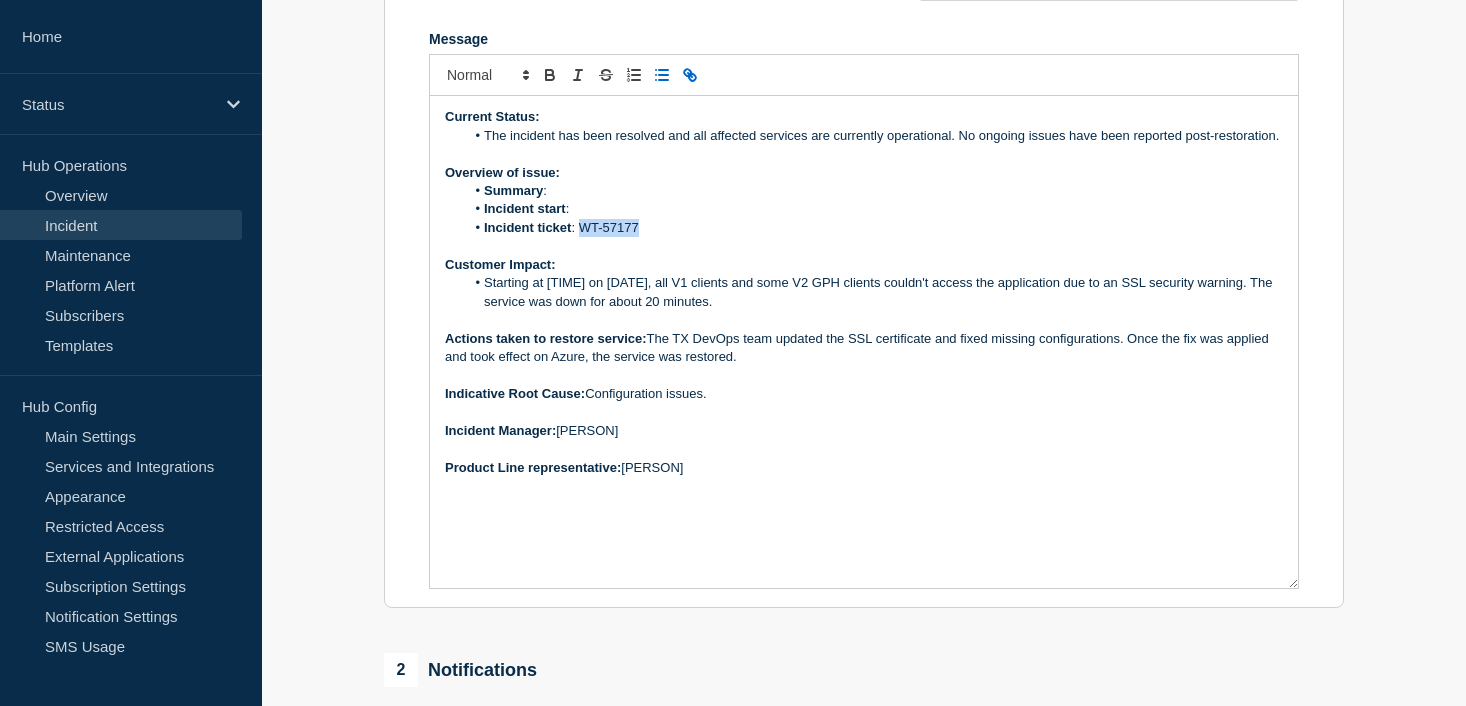 click 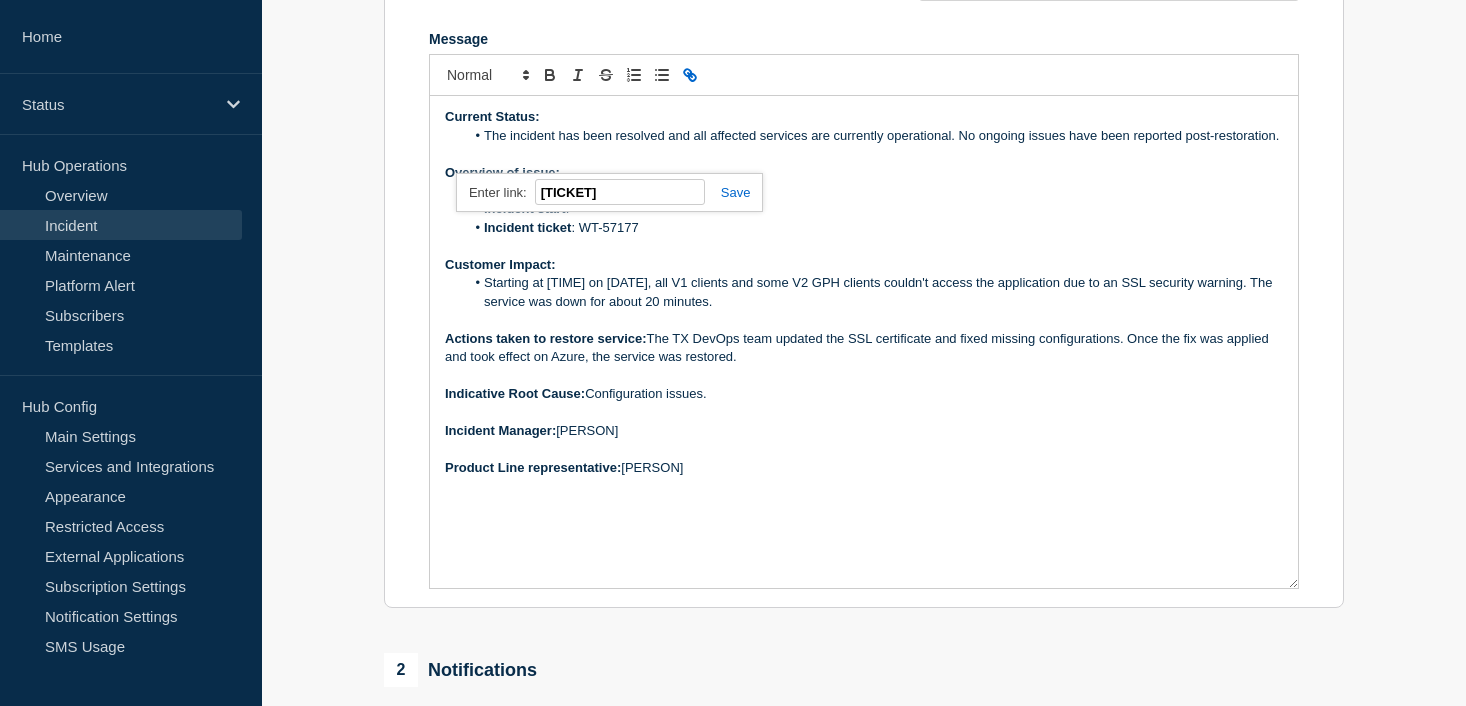paste on "https://jira.bottomline.tech/browse/" 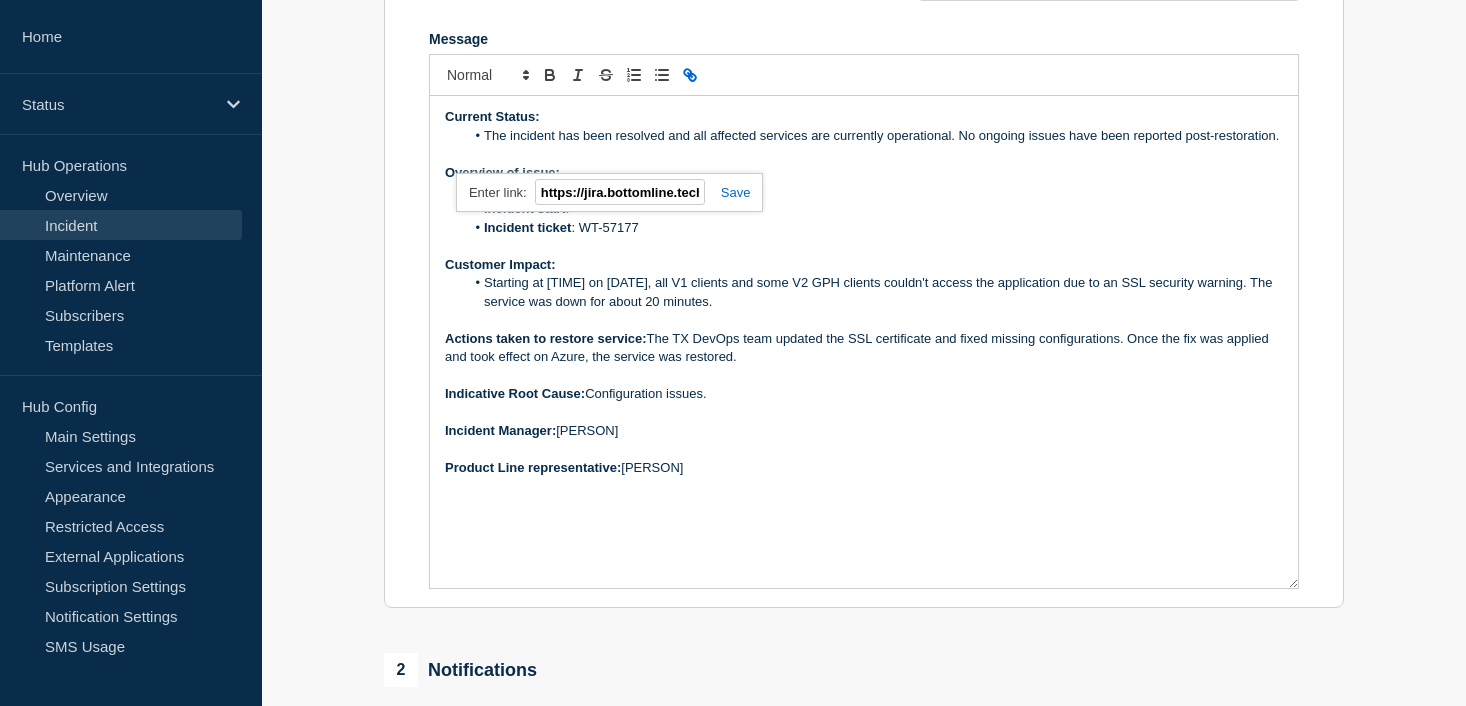 scroll, scrollTop: 0, scrollLeft: 117, axis: horizontal 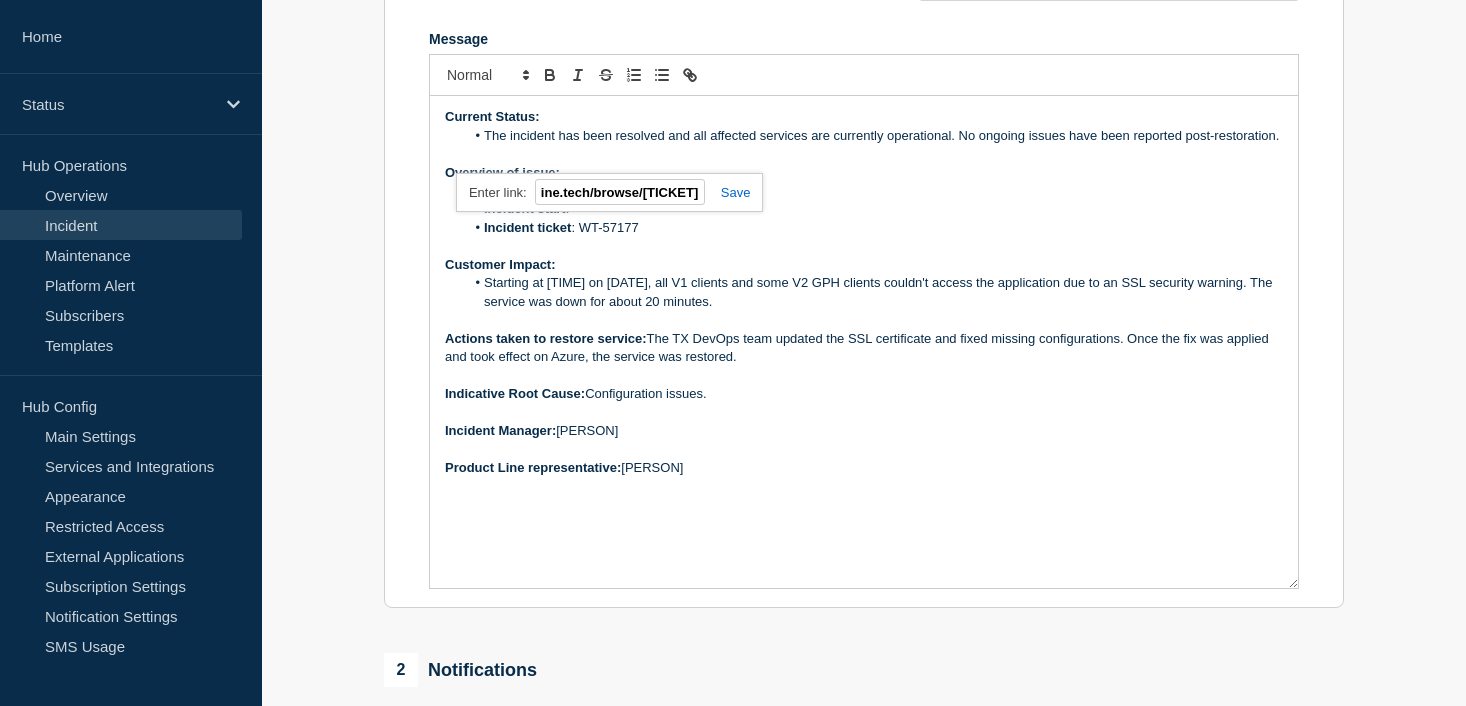 type on "https://jira.bottomline.tech/browse/[TICKET]" 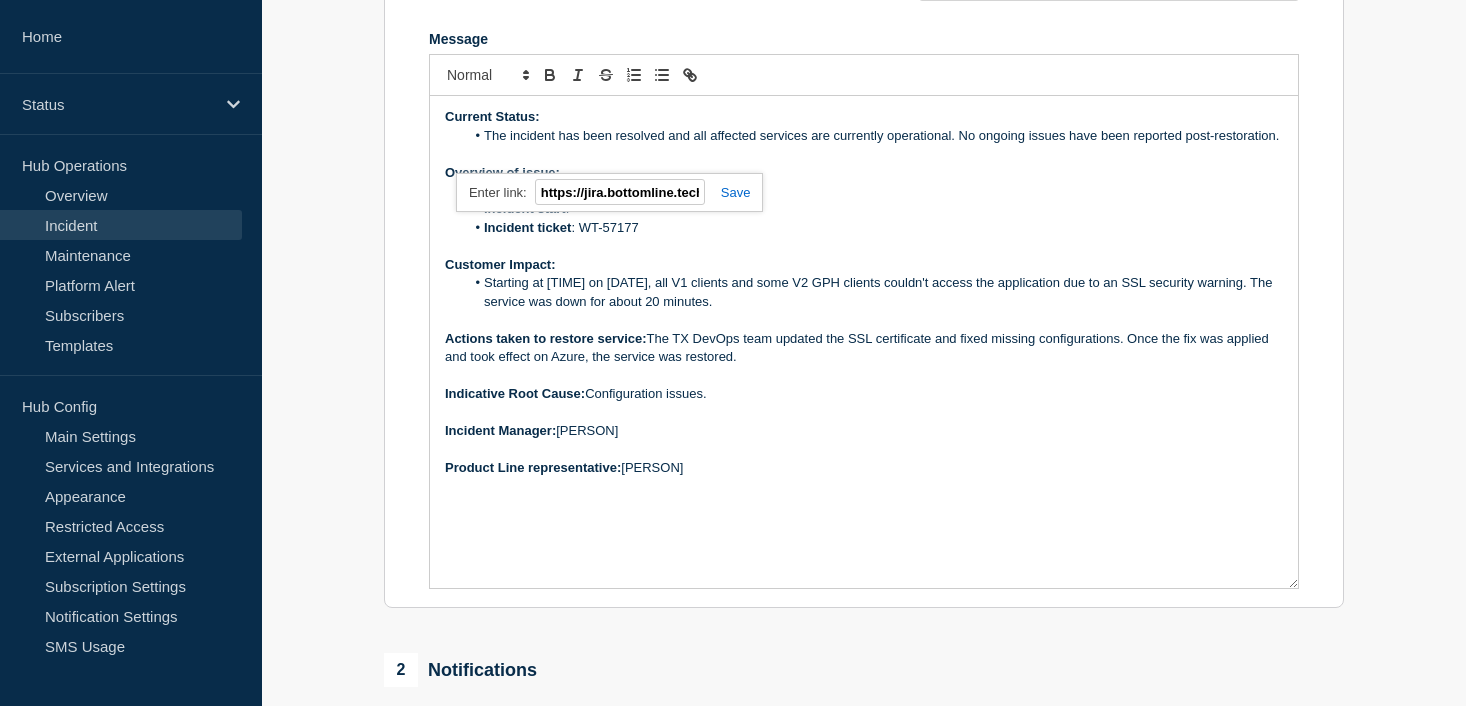 click at bounding box center [728, 192] 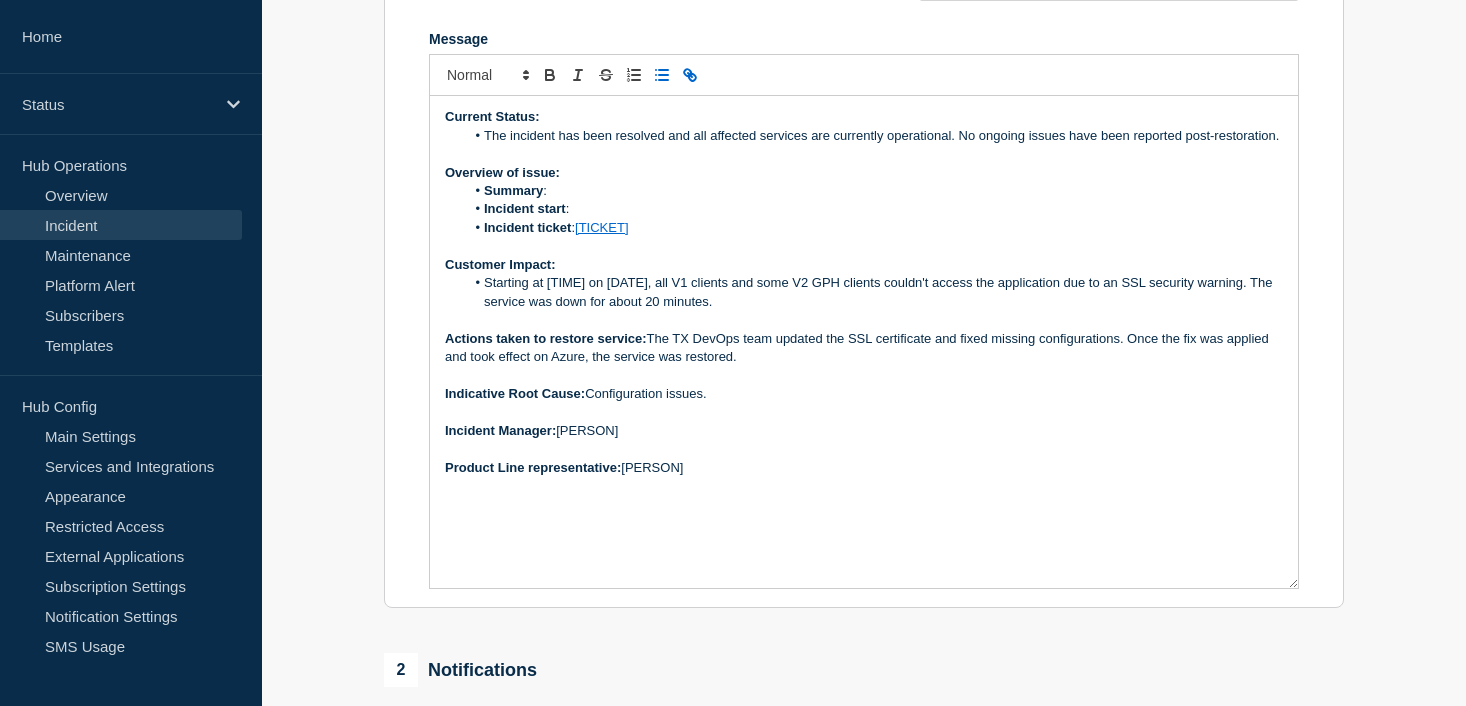click on "Incident start :" at bounding box center [874, 209] 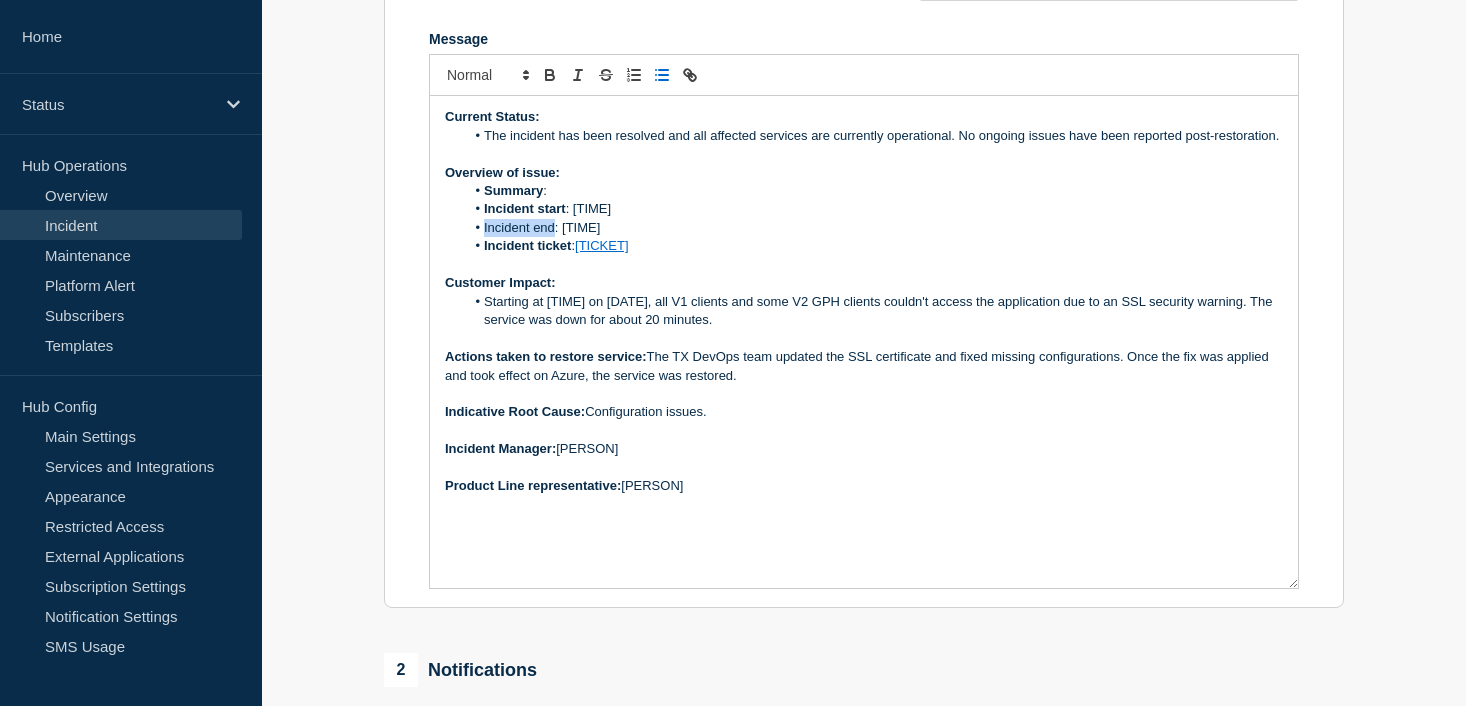 drag, startPoint x: 552, startPoint y: 278, endPoint x: 485, endPoint y: 278, distance: 67 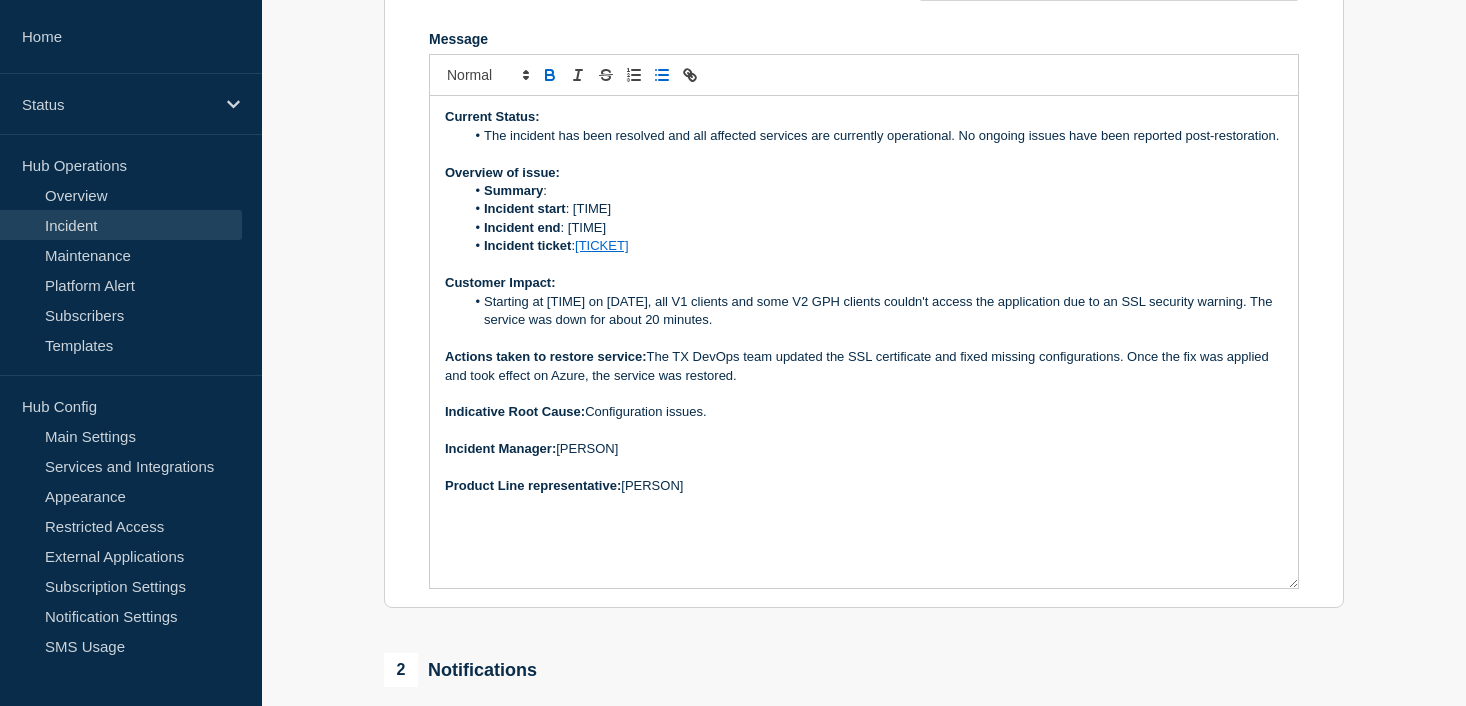 click on "Summary :" at bounding box center (874, 191) 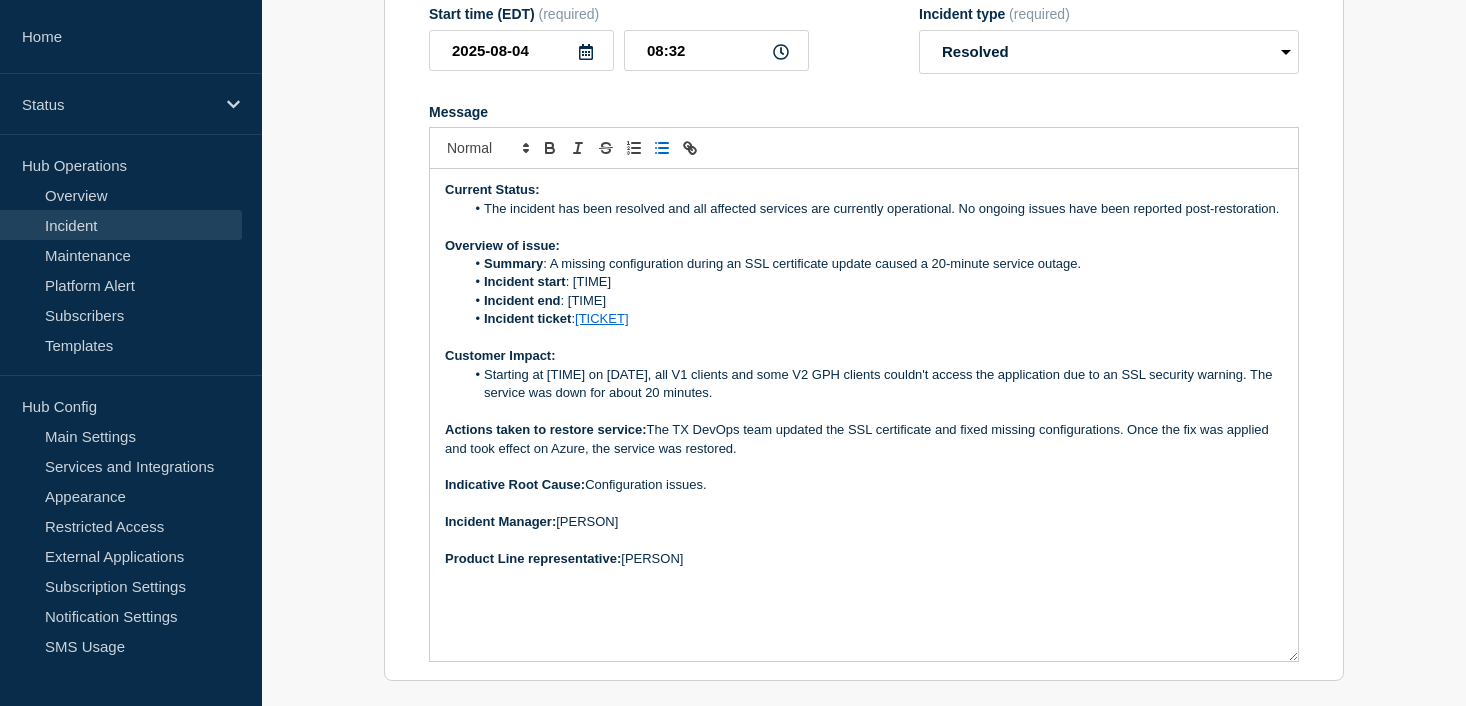 scroll, scrollTop: 374, scrollLeft: 0, axis: vertical 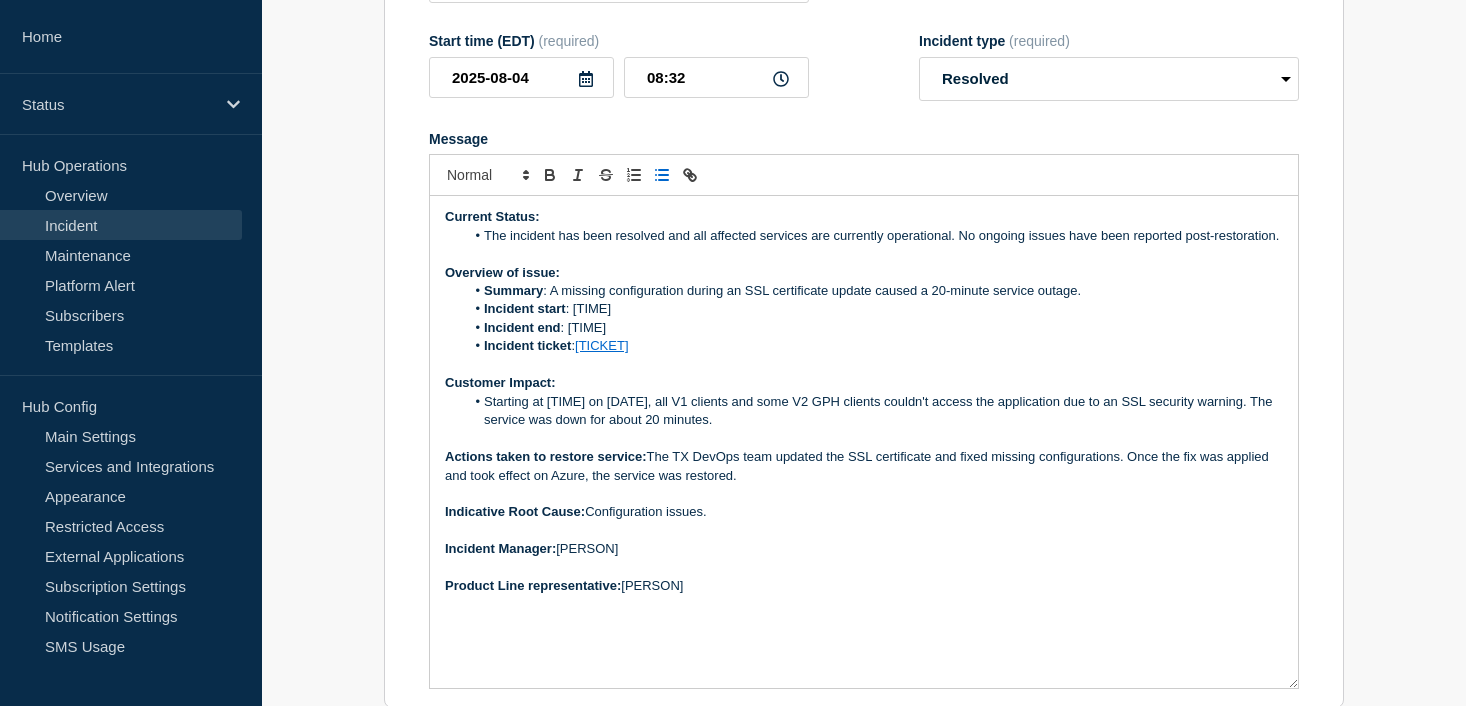 click on "The incident has been resolved and all affected services are currently operational. No ongoing issues have been reported post-restoration." at bounding box center [874, 236] 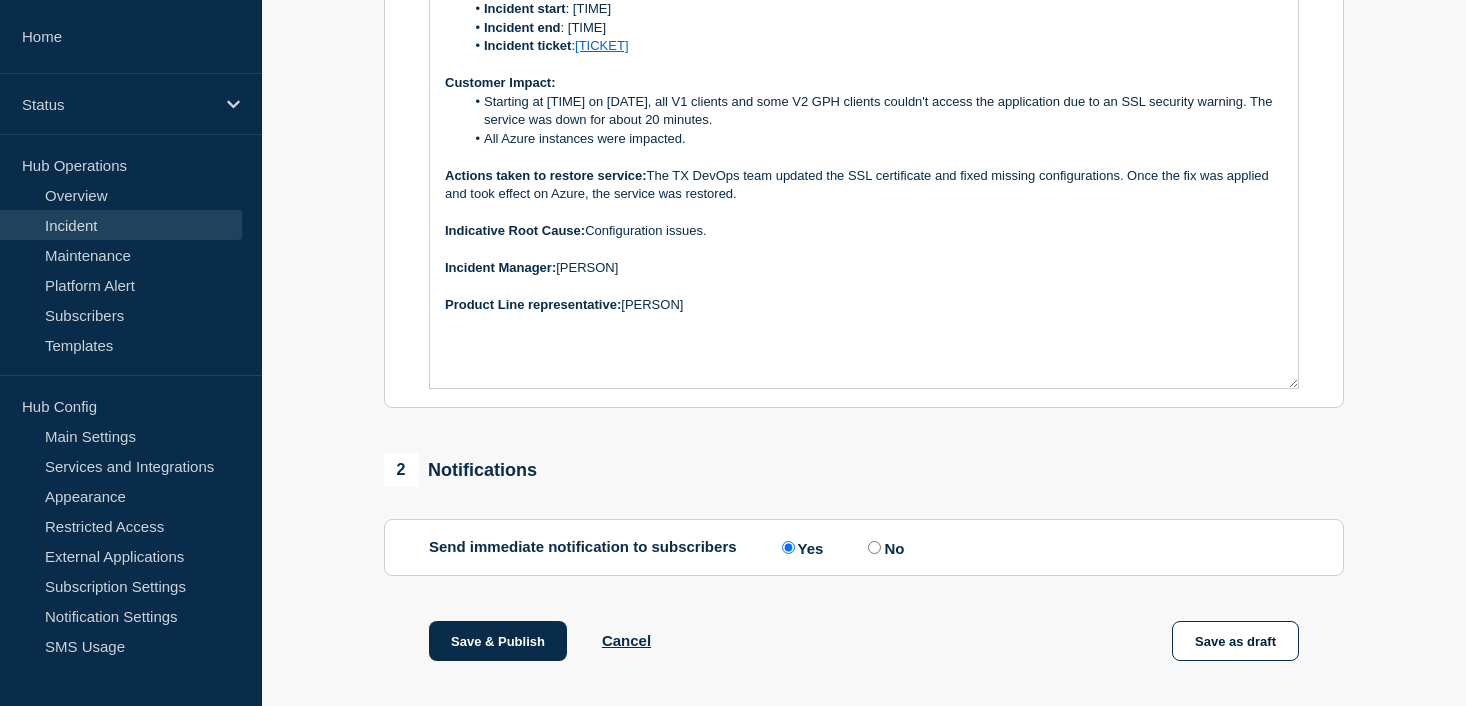 scroll, scrollTop: 774, scrollLeft: 0, axis: vertical 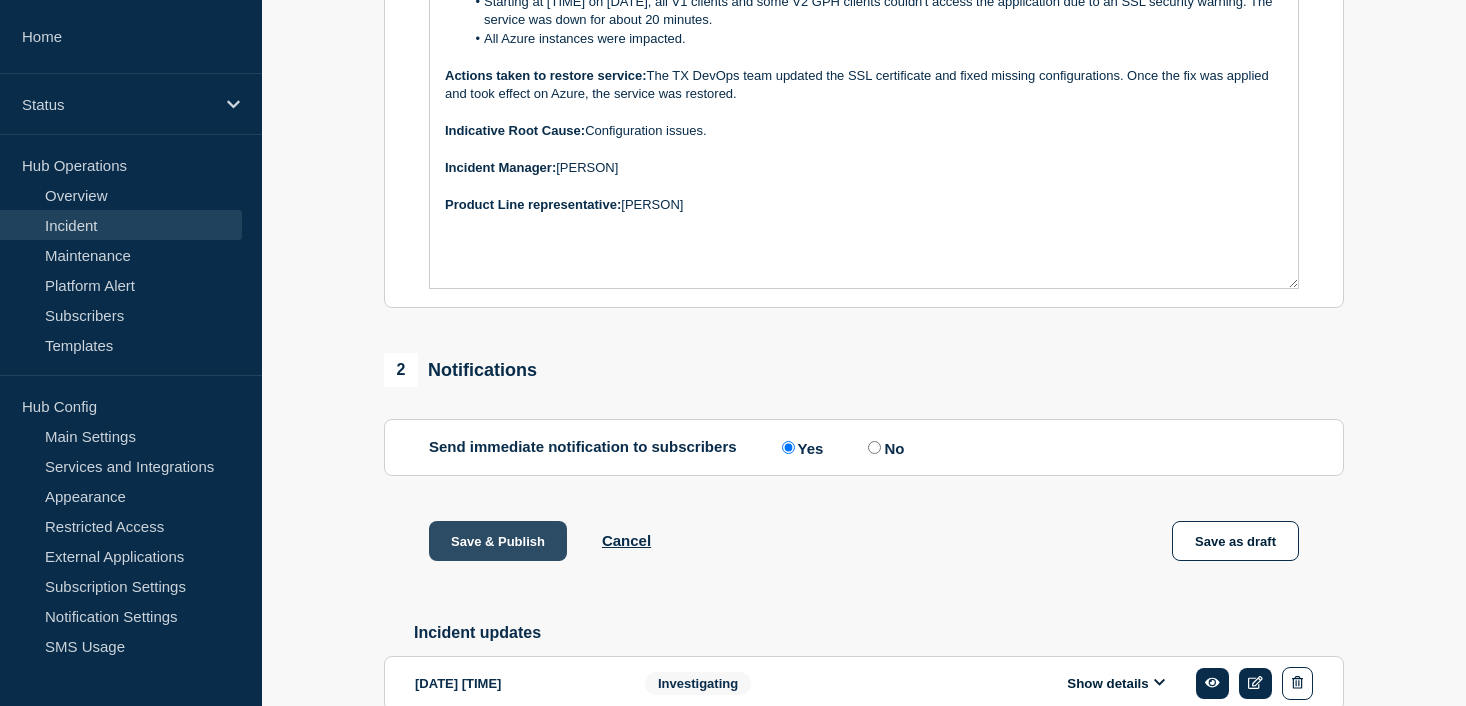 click on "Save & Publish" at bounding box center [498, 541] 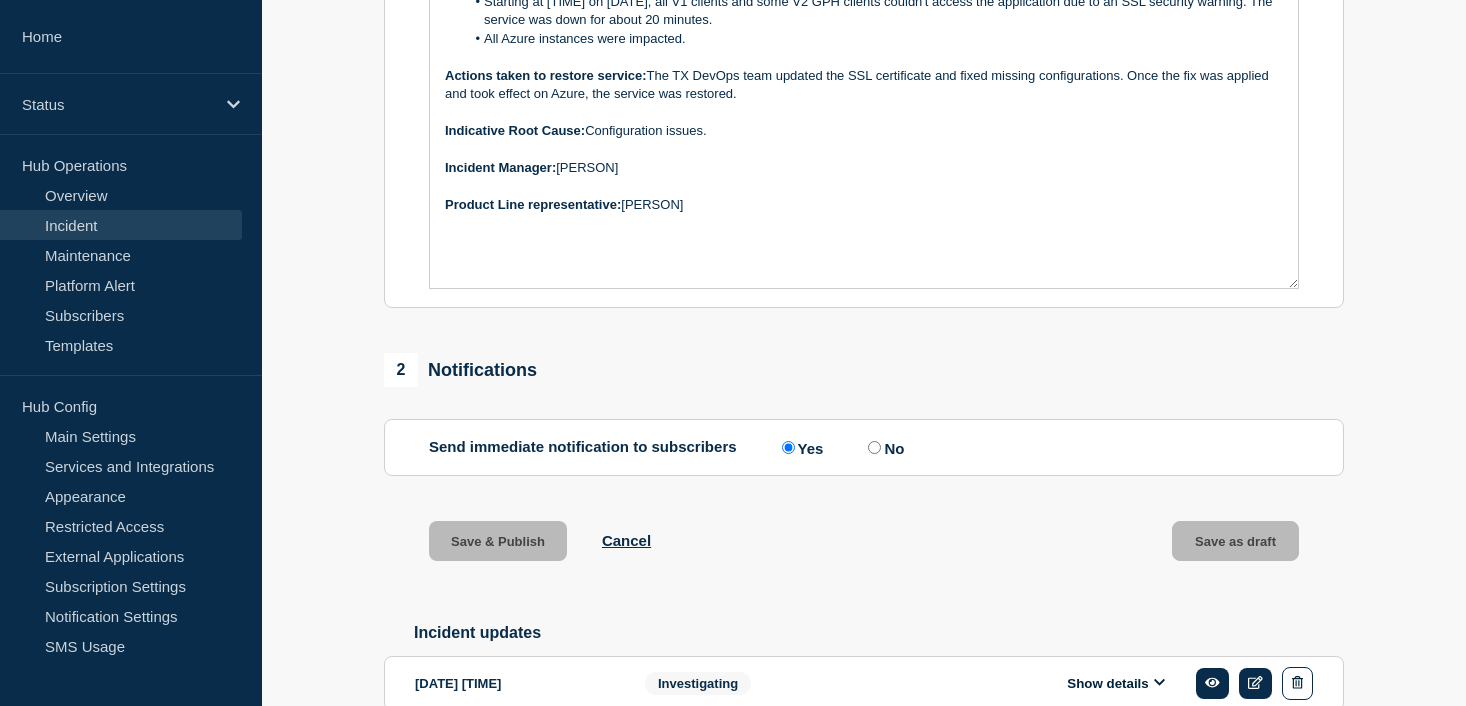 scroll, scrollTop: 0, scrollLeft: 0, axis: both 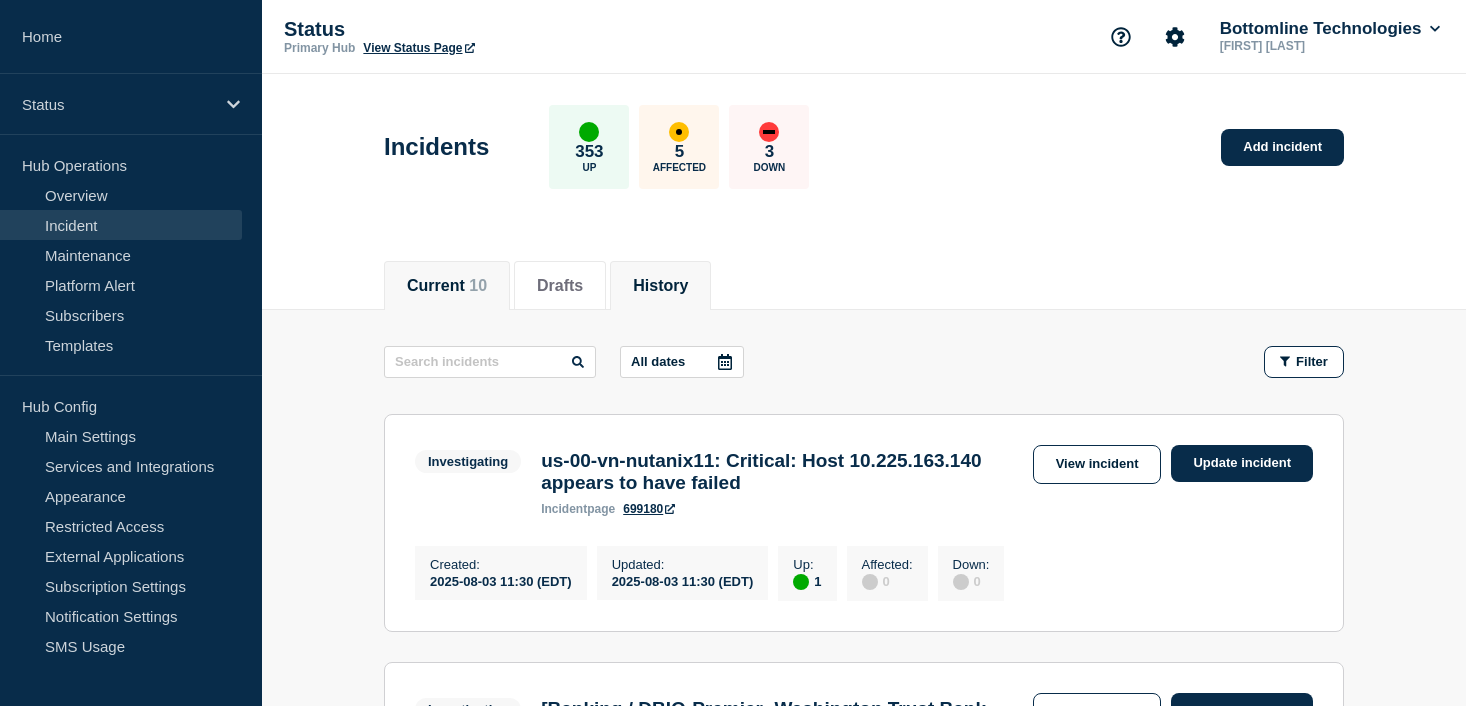 click on "History" at bounding box center [660, 286] 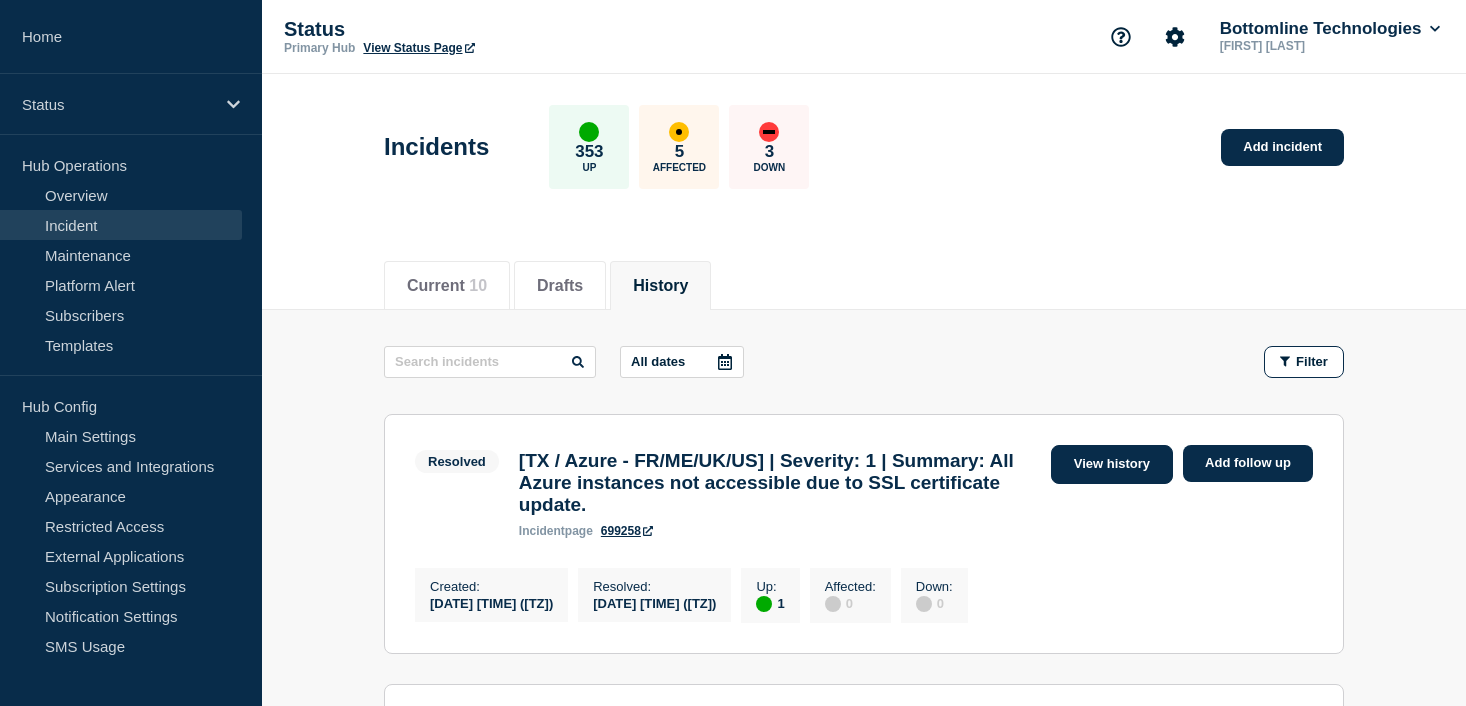 click on "View history" at bounding box center (1112, 464) 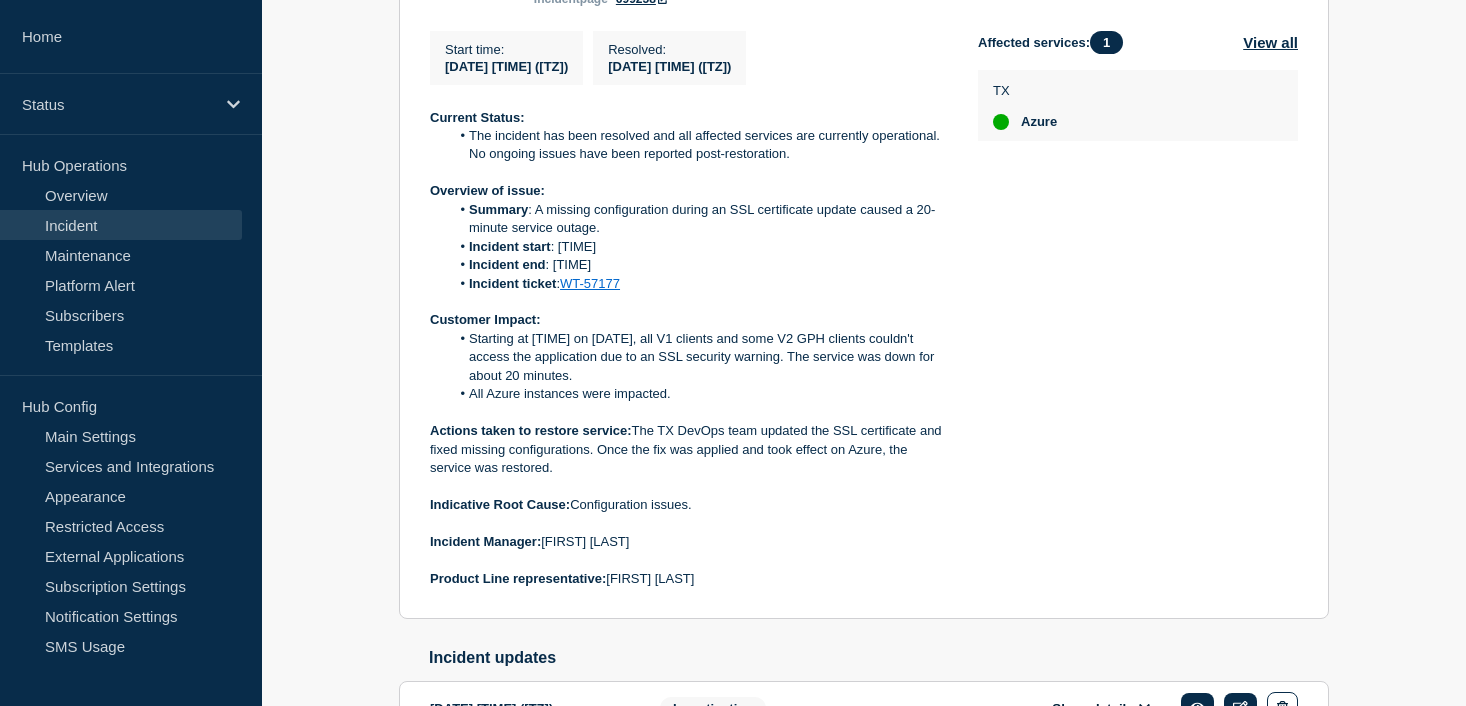 scroll, scrollTop: 500, scrollLeft: 0, axis: vertical 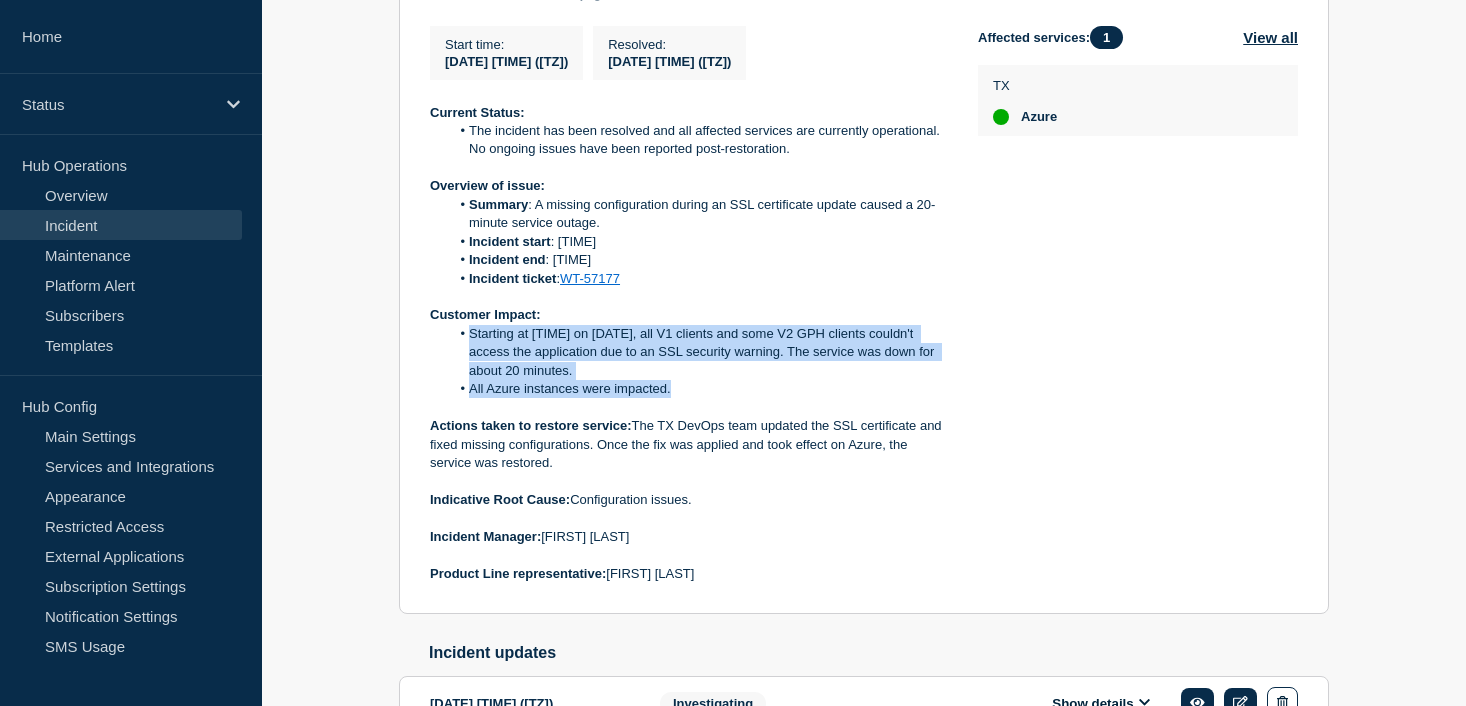 drag, startPoint x: 470, startPoint y: 339, endPoint x: 698, endPoint y: 405, distance: 237.36049 